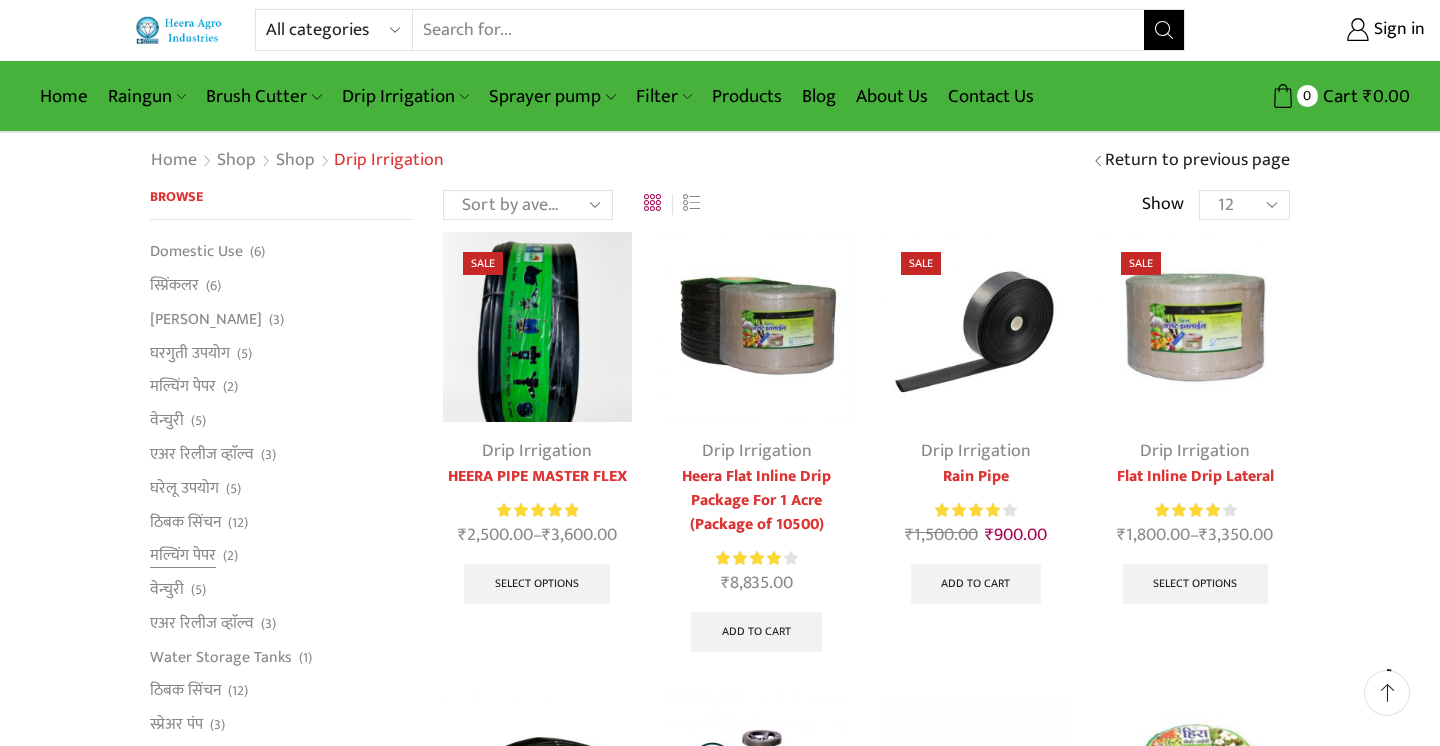 scroll, scrollTop: 125, scrollLeft: 0, axis: vertical 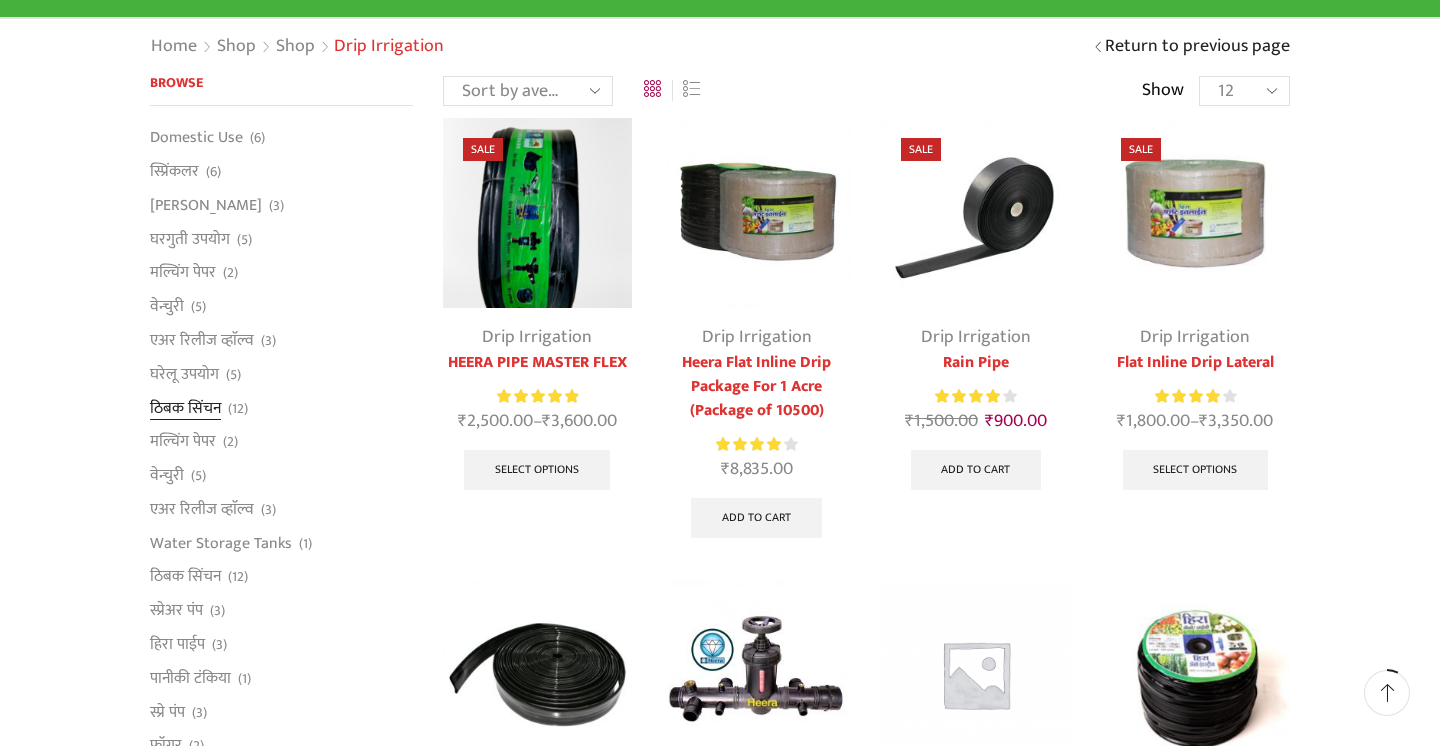 click on "ठिबक सिंचन" at bounding box center (185, 408) 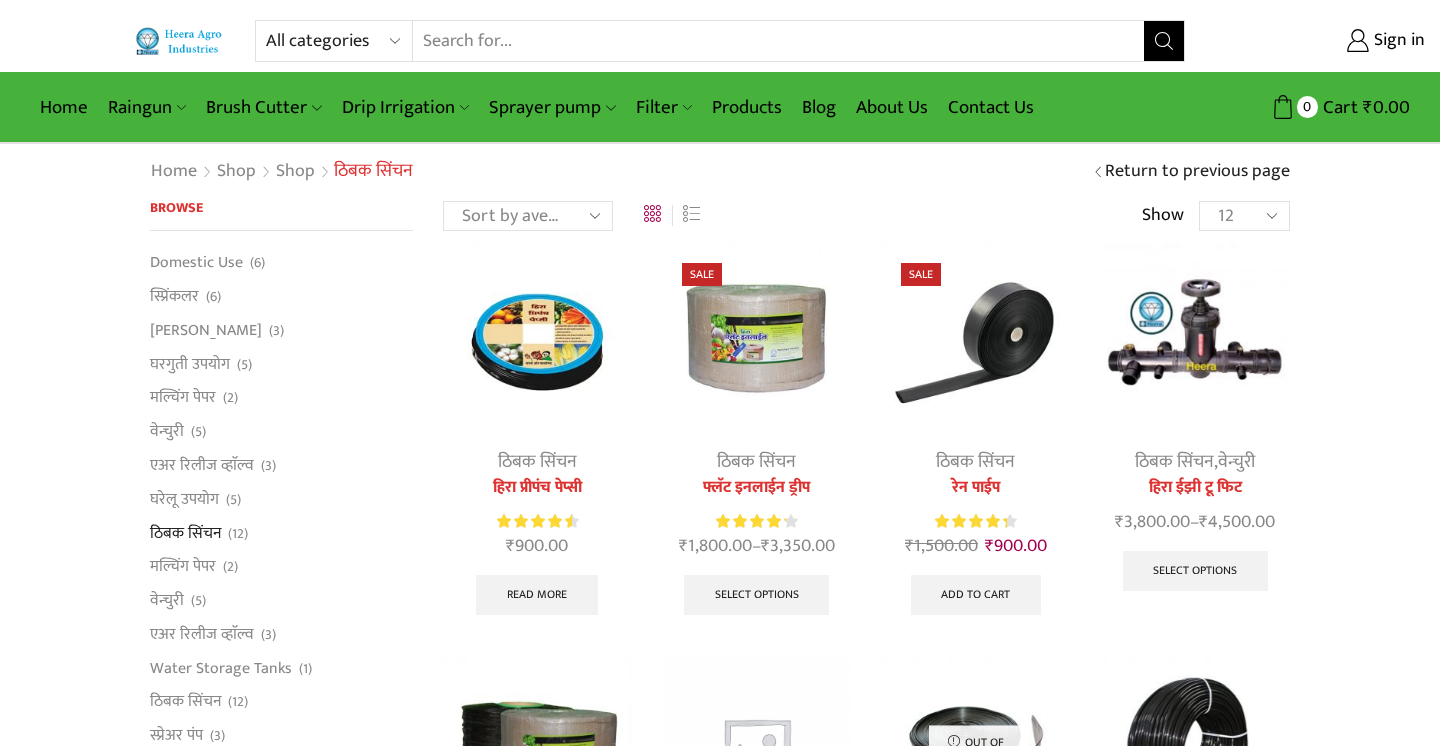 scroll, scrollTop: 0, scrollLeft: 0, axis: both 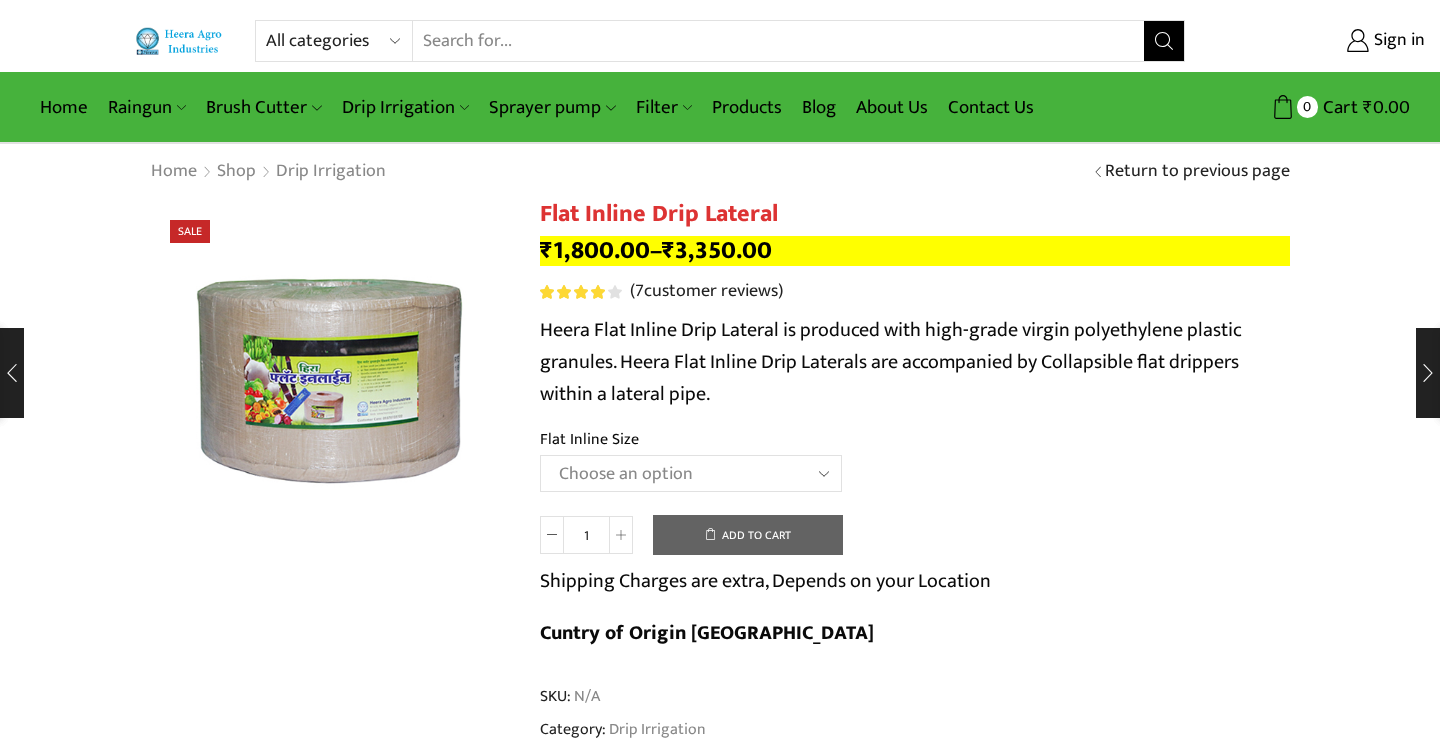 click on "Choose an option 12 MM 0.25 Thickness (30 CM) 12 MM 0.25 Thickness (40 CM) 12 MM 0.25 Thickness (50 CM) 12 MM 0.25 Thickness (60 CM) 12 MM 0.40 Thickness (30 CM) 12 MM 0.40 Thickness (40 CM) 12 MM 0.40 Thickness (50 CM) 12 MM 0.40 Thickness (60 CM) 12 MM 0.50 Thickness (30 CM) 12 MM 0.50 Thickness (40 CM) 12 MM 0.50 Thickness (50 CM) 12 MM 0.50 Thickness (60 CM) 16 MM 0.15 Thickness (40 CM) 16 MM 0.20 Thickness (30 CM) 16 MM 0.20 Thickness (40 CM) 16 MM 0.25 Thickness (30 CM) 16 MM 0.25 Thickness (40 CM) 16 MM 0.25 Thickness (50 CM) 16 MM 0.25 Thickness (60 CM) 16 MM 0.40 Thickness (30 CM) 16 MM 0.40 Thickness (40 CM) 16 MM 0.40 Thickness (50 CM) 16 MM 0.40 Thickness (60 CM) 16 MM 0.50 Thickness (30 CM) 16 MM 0.50 Thickness (40 CM) 16 MM 0.50 Thickness (50 CM) 16 MM 0.50 Thickness (60 CM) 16 MM 0.70 Thickness (30 CM) 16 MM 0.70 Thickness (40 CM) 16 MM 0.70 Thickness (50 CM) 16 MM 0.70 Thickness (60 CM) 20 MM 0.25 Thickness (30 CM) 20 MM 0.25 Thickness (40 CM) 20 MM 0.25 Thickness (50 CM)" at bounding box center (691, 473) 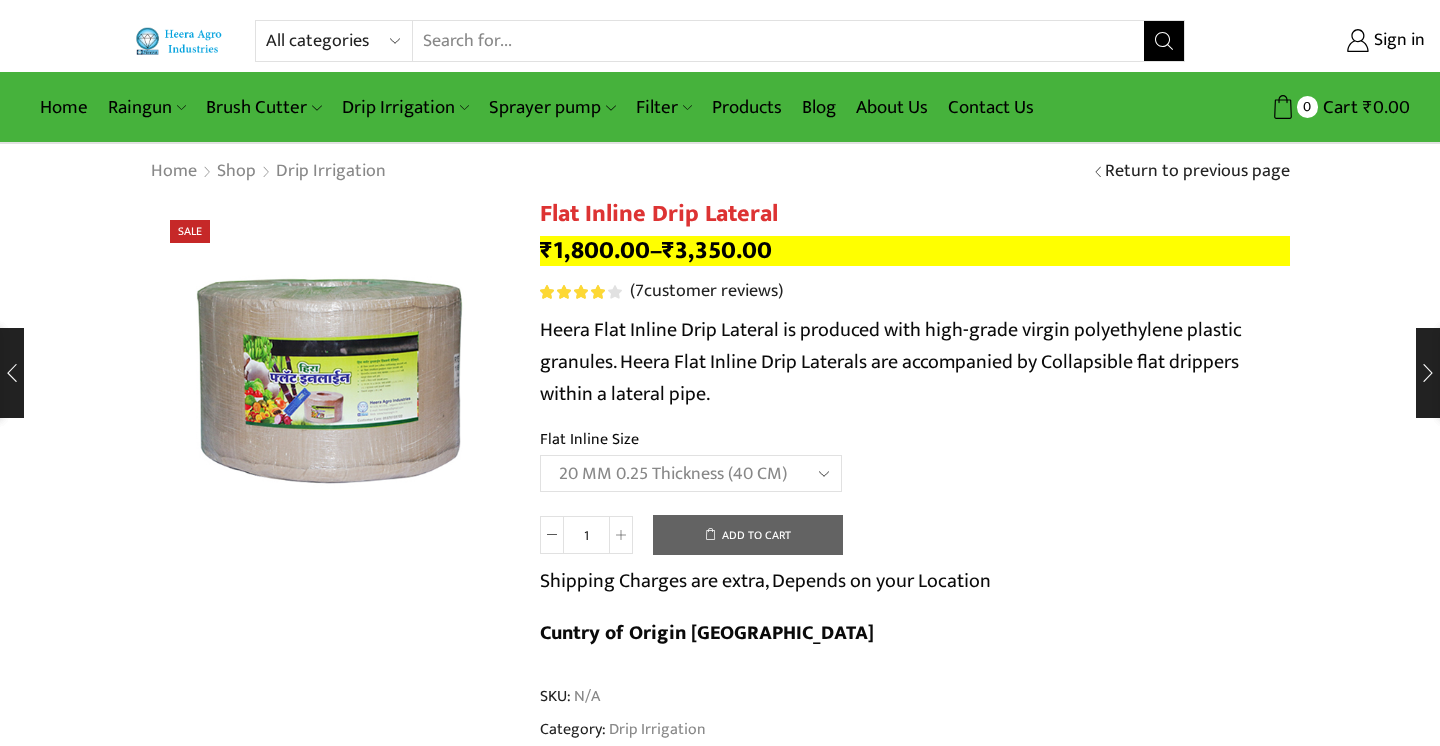 click on "20 MM 0.25 Thickness (40 CM)" at bounding box center [0, 0] 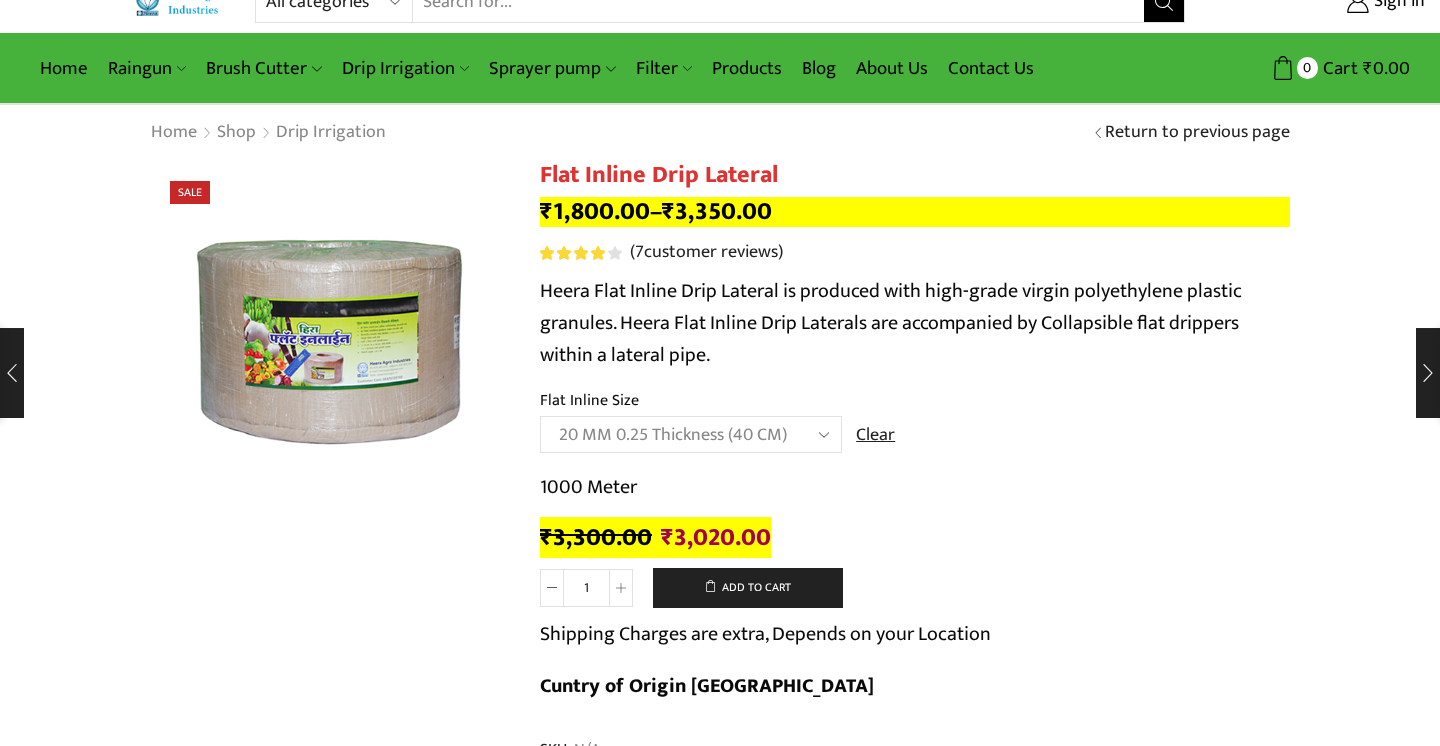 scroll, scrollTop: 0, scrollLeft: 0, axis: both 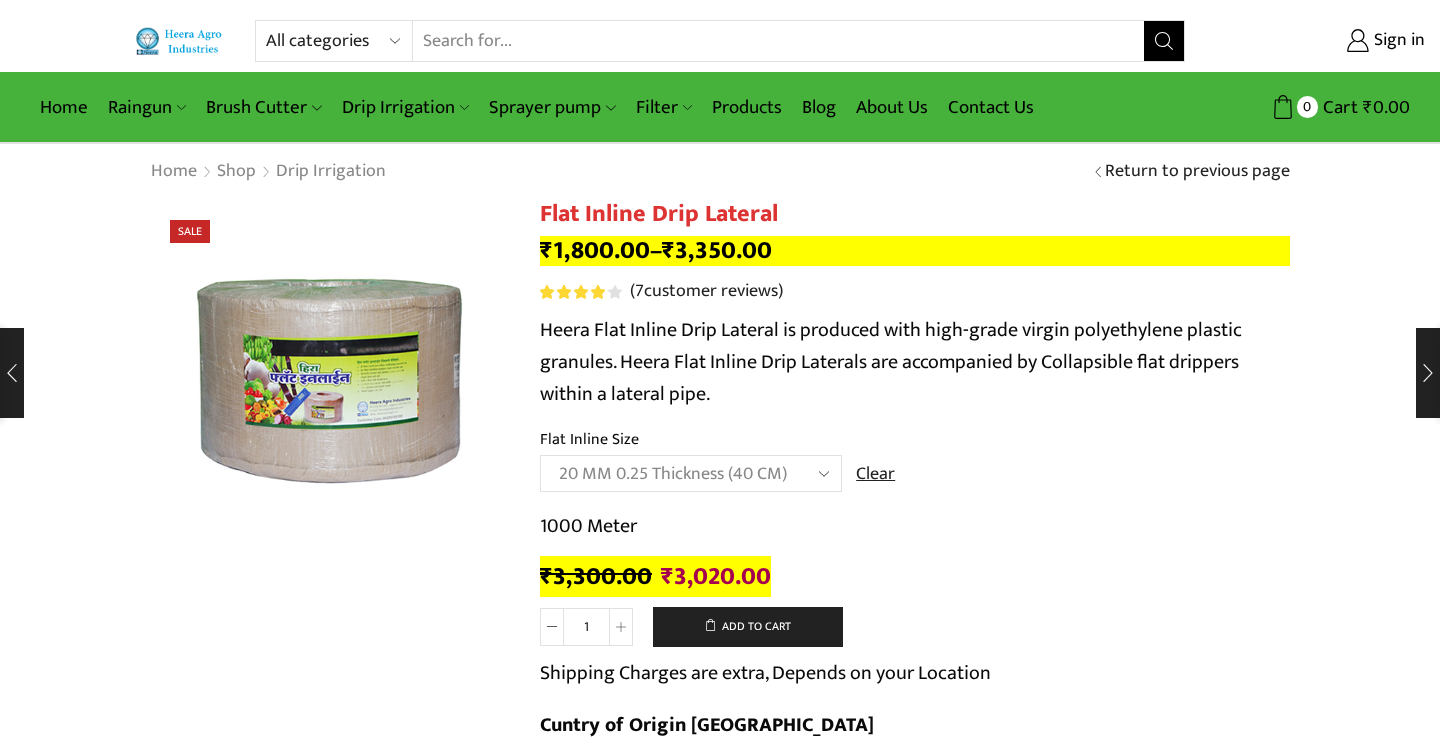 click on "Choose an option 12 MM 0.25 Thickness (30 CM) 12 MM 0.25 Thickness (40 CM) 12 MM 0.25 Thickness (50 CM) 12 MM 0.25 Thickness (60 CM) 12 MM 0.40 Thickness (30 CM) 12 MM 0.40 Thickness (40 CM) 12 MM 0.40 Thickness (50 CM) 12 MM 0.40 Thickness (60 CM) 12 MM 0.50 Thickness (30 CM) 12 MM 0.50 Thickness (40 CM) 12 MM 0.50 Thickness (50 CM) 12 MM 0.50 Thickness (60 CM) 16 MM 0.15 Thickness (40 CM) 16 MM 0.20 Thickness (30 CM) 16 MM 0.20 Thickness (40 CM) 16 MM 0.25 Thickness (30 CM) 16 MM 0.25 Thickness (40 CM) 16 MM 0.25 Thickness (50 CM) 16 MM 0.25 Thickness (60 CM) 16 MM 0.40 Thickness (30 CM) 16 MM 0.40 Thickness (40 CM) 16 MM 0.40 Thickness (50 CM) 16 MM 0.40 Thickness (60 CM) 16 MM 0.50 Thickness (30 CM) 16 MM 0.50 Thickness (40 CM) 16 MM 0.50 Thickness (50 CM) 16 MM 0.50 Thickness (60 CM) 16 MM 0.70 Thickness (30 CM) 16 MM 0.70 Thickness (40 CM) 16 MM 0.70 Thickness (50 CM) 16 MM 0.70 Thickness (60 CM) 20 MM 0.25 Thickness (30 CM) 20 MM 0.25 Thickness (40 CM) 20 MM 0.25 Thickness (50 CM)" at bounding box center [691, 473] 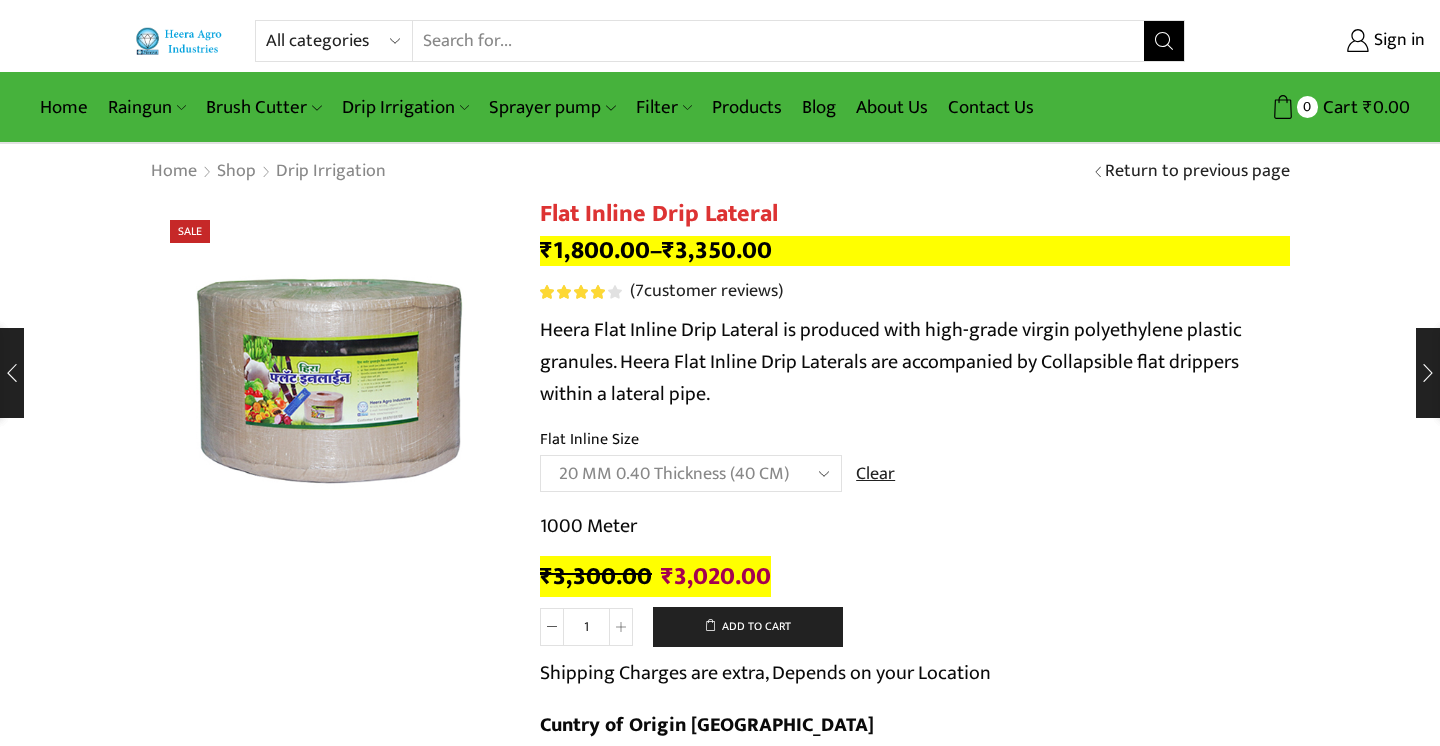 click on "20 MM 0.40 Thickness (40 CM)" at bounding box center (0, 0) 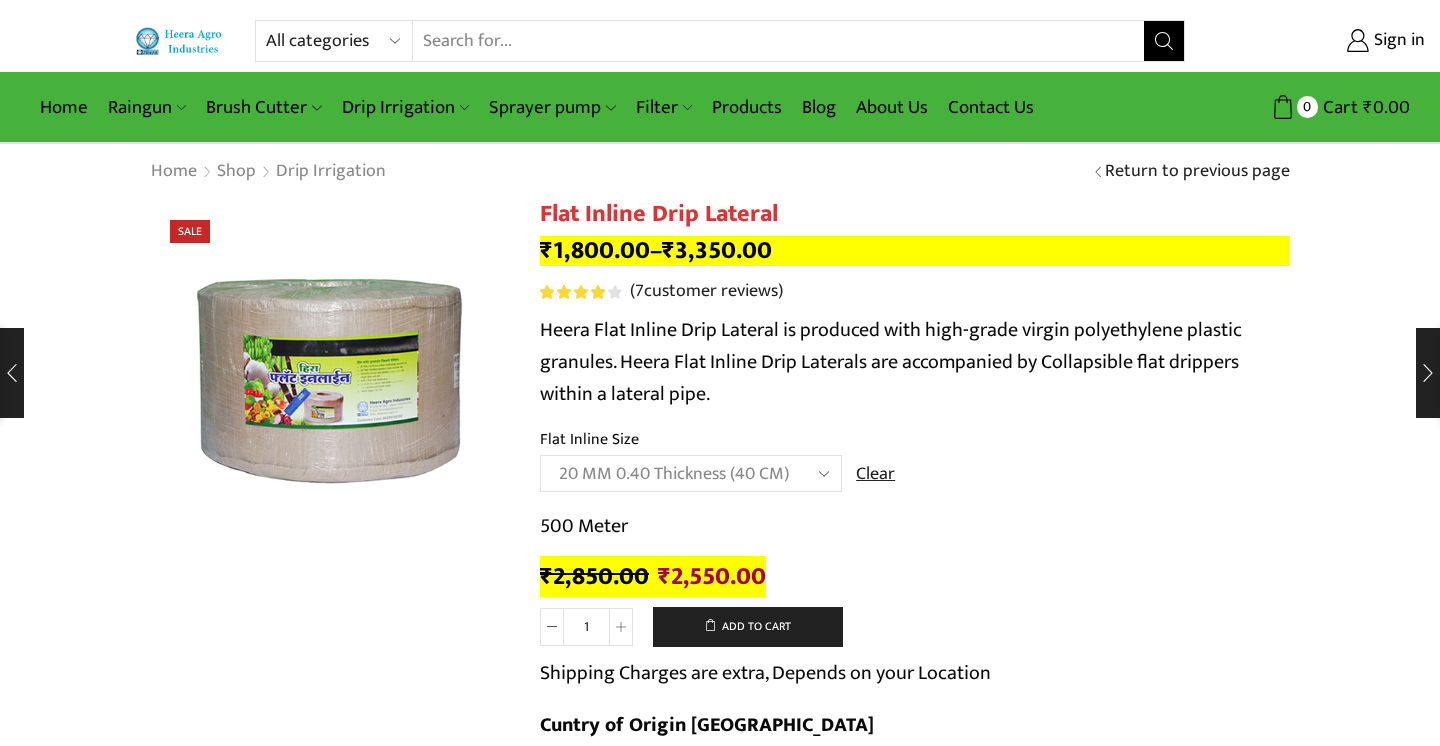 click on "Choose an option 12 MM 0.25 Thickness (30 CM) 12 MM 0.25 Thickness (40 CM) 12 MM 0.25 Thickness (50 CM) 12 MM 0.25 Thickness (60 CM) 12 MM 0.40 Thickness (30 CM) 12 MM 0.40 Thickness (40 CM) 12 MM 0.40 Thickness (50 CM) 12 MM 0.40 Thickness (60 CM) 12 MM 0.50 Thickness (30 CM) 12 MM 0.50 Thickness (40 CM) 12 MM 0.50 Thickness (50 CM) 12 MM 0.50 Thickness (60 CM) 16 MM 0.15 Thickness (40 CM) 16 MM 0.20 Thickness (30 CM) 16 MM 0.20 Thickness (40 CM) 16 MM 0.25 Thickness (30 CM) 16 MM 0.25 Thickness (40 CM) 16 MM 0.25 Thickness (50 CM) 16 MM 0.25 Thickness (60 CM) 16 MM 0.40 Thickness (30 CM) 16 MM 0.40 Thickness (40 CM) 16 MM 0.40 Thickness (50 CM) 16 MM 0.40 Thickness (60 CM) 16 MM 0.50 Thickness (30 CM) 16 MM 0.50 Thickness (40 CM) 16 MM 0.50 Thickness (50 CM) 16 MM 0.50 Thickness (60 CM) 16 MM 0.70 Thickness (30 CM) 16 MM 0.70 Thickness (40 CM) 16 MM 0.70 Thickness (50 CM) 16 MM 0.70 Thickness (60 CM) 20 MM 0.25 Thickness (30 CM) 20 MM 0.25 Thickness (40 CM) 20 MM 0.25 Thickness (50 CM)" at bounding box center (691, 473) 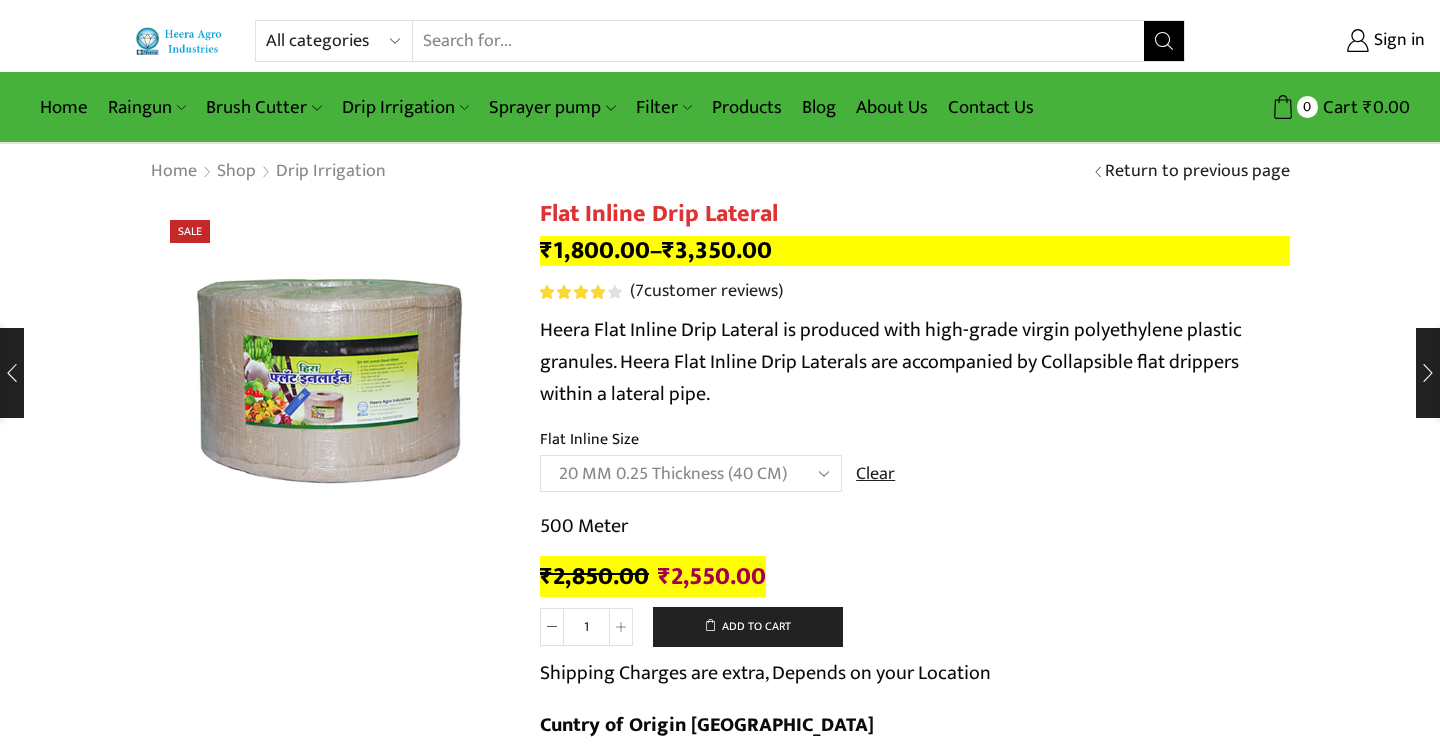 click on "20 MM 0.25 Thickness (40 CM)" at bounding box center (0, 0) 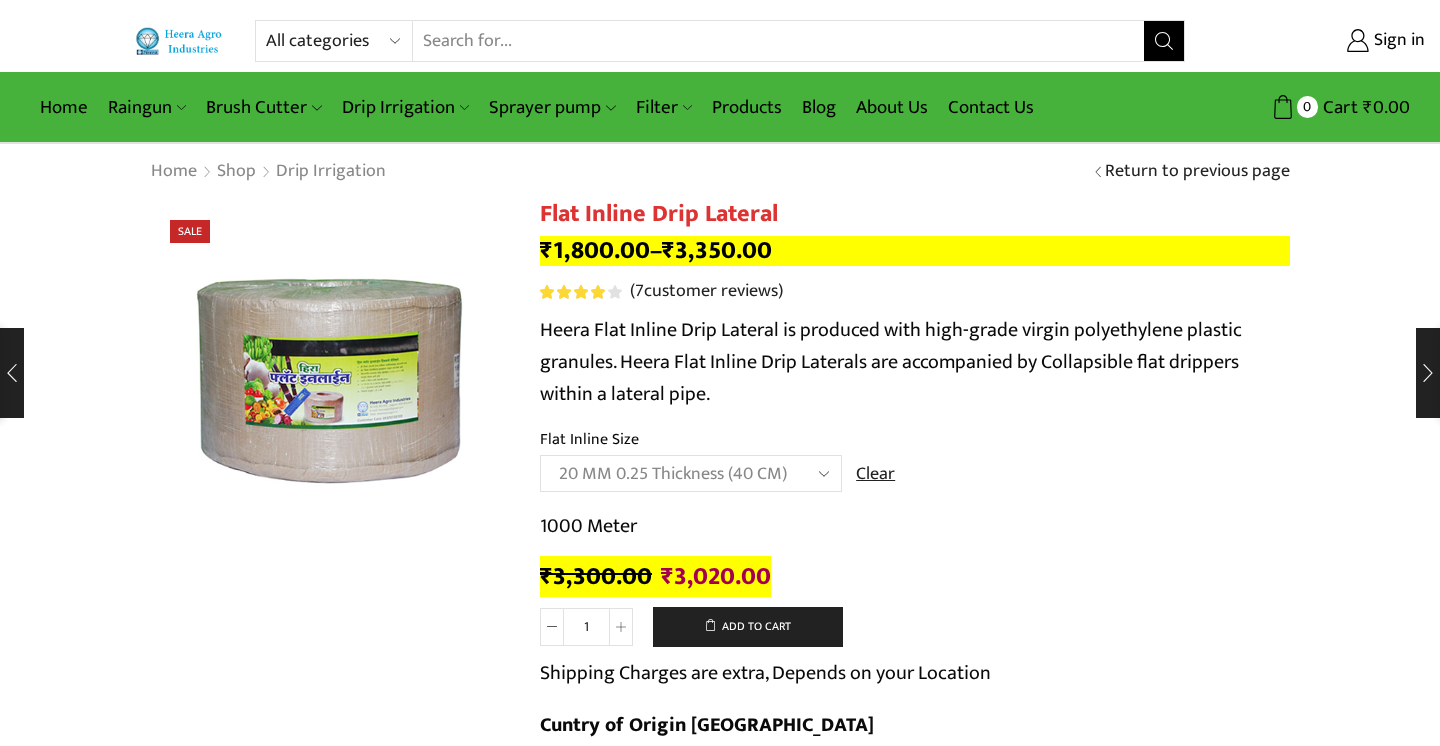 click on "Choose an option 12 MM 0.25 Thickness (30 CM) 12 MM 0.25 Thickness (40 CM) 12 MM 0.25 Thickness (50 CM) 12 MM 0.25 Thickness (60 CM) 12 MM 0.40 Thickness (30 CM) 12 MM 0.40 Thickness (40 CM) 12 MM 0.40 Thickness (50 CM) 12 MM 0.40 Thickness (60 CM) 12 MM 0.50 Thickness (30 CM) 12 MM 0.50 Thickness (40 CM) 12 MM 0.50 Thickness (50 CM) 12 MM 0.50 Thickness (60 CM) 16 MM 0.15 Thickness (40 CM) 16 MM 0.20 Thickness (30 CM) 16 MM 0.20 Thickness (40 CM) 16 MM 0.25 Thickness (30 CM) 16 MM 0.25 Thickness (40 CM) 16 MM 0.25 Thickness (50 CM) 16 MM 0.25 Thickness (60 CM) 16 MM 0.40 Thickness (30 CM) 16 MM 0.40 Thickness (40 CM) 16 MM 0.40 Thickness (50 CM) 16 MM 0.40 Thickness (60 CM) 16 MM 0.50 Thickness (30 CM) 16 MM 0.50 Thickness (40 CM) 16 MM 0.50 Thickness (50 CM) 16 MM 0.50 Thickness (60 CM) 16 MM 0.70 Thickness (30 CM) 16 MM 0.70 Thickness (40 CM) 16 MM 0.70 Thickness (50 CM) 16 MM 0.70 Thickness (60 CM) 20 MM 0.25 Thickness (30 CM) 20 MM 0.25 Thickness (40 CM) 20 MM 0.25 Thickness (50 CM)" at bounding box center [691, 473] 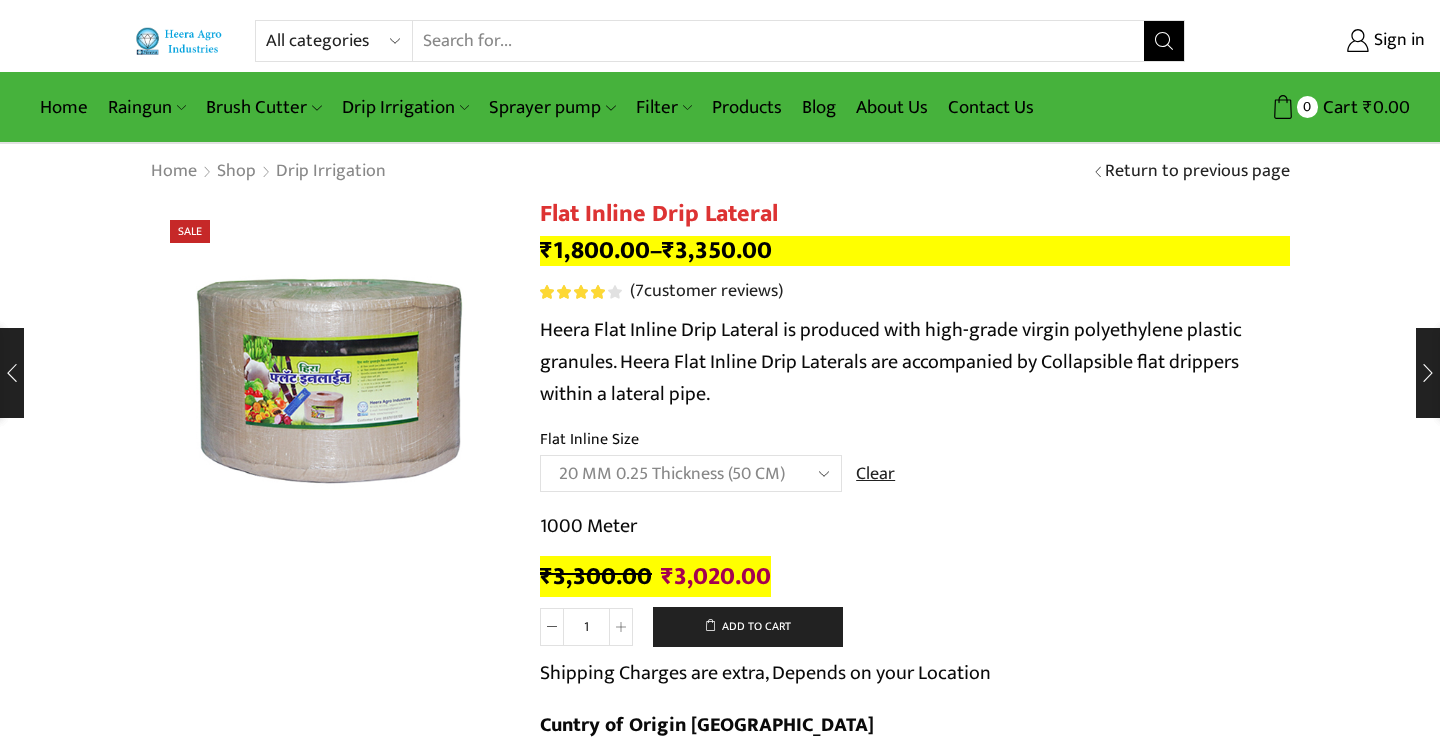 click on "20 MM 0.25 Thickness (50 CM)" at bounding box center (0, 0) 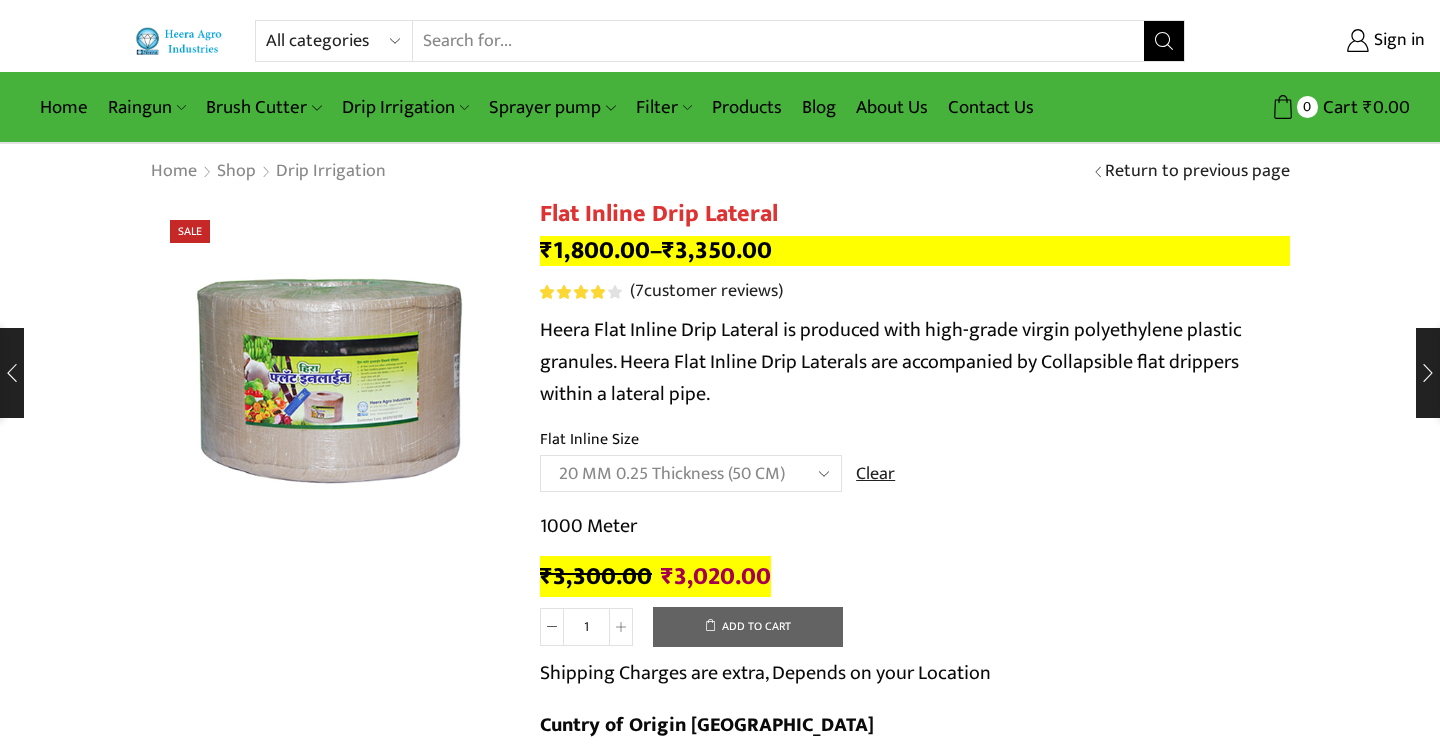 click on "Choose an option 12 MM 0.25 Thickness (30 CM) 12 MM 0.25 Thickness (40 CM) 12 MM 0.25 Thickness (50 CM) 12 MM 0.25 Thickness (60 CM) 12 MM 0.40 Thickness (30 CM) 12 MM 0.40 Thickness (40 CM) 12 MM 0.40 Thickness (50 CM) 12 MM 0.40 Thickness (60 CM) 12 MM 0.50 Thickness (30 CM) 12 MM 0.50 Thickness (40 CM) 12 MM 0.50 Thickness (50 CM) 12 MM 0.50 Thickness (60 CM) 16 MM 0.15 Thickness (40 CM) 16 MM 0.20 Thickness (30 CM) 16 MM 0.20 Thickness (40 CM) 16 MM 0.25 Thickness (30 CM) 16 MM 0.25 Thickness (40 CM) 16 MM 0.25 Thickness (50 CM) 16 MM 0.25 Thickness (60 CM) 16 MM 0.40 Thickness (30 CM) 16 MM 0.40 Thickness (40 CM) 16 MM 0.40 Thickness (50 CM) 16 MM 0.40 Thickness (60 CM) 16 MM 0.50 Thickness (30 CM) 16 MM 0.50 Thickness (40 CM) 16 MM 0.50 Thickness (50 CM) 16 MM 0.50 Thickness (60 CM) 16 MM 0.70 Thickness (30 CM) 16 MM 0.70 Thickness (40 CM) 16 MM 0.70 Thickness (50 CM) 16 MM 0.70 Thickness (60 CM) 20 MM 0.25 Thickness (30 CM) 20 MM 0.25 Thickness (40 CM) 20 MM 0.25 Thickness (50 CM)" at bounding box center [691, 473] 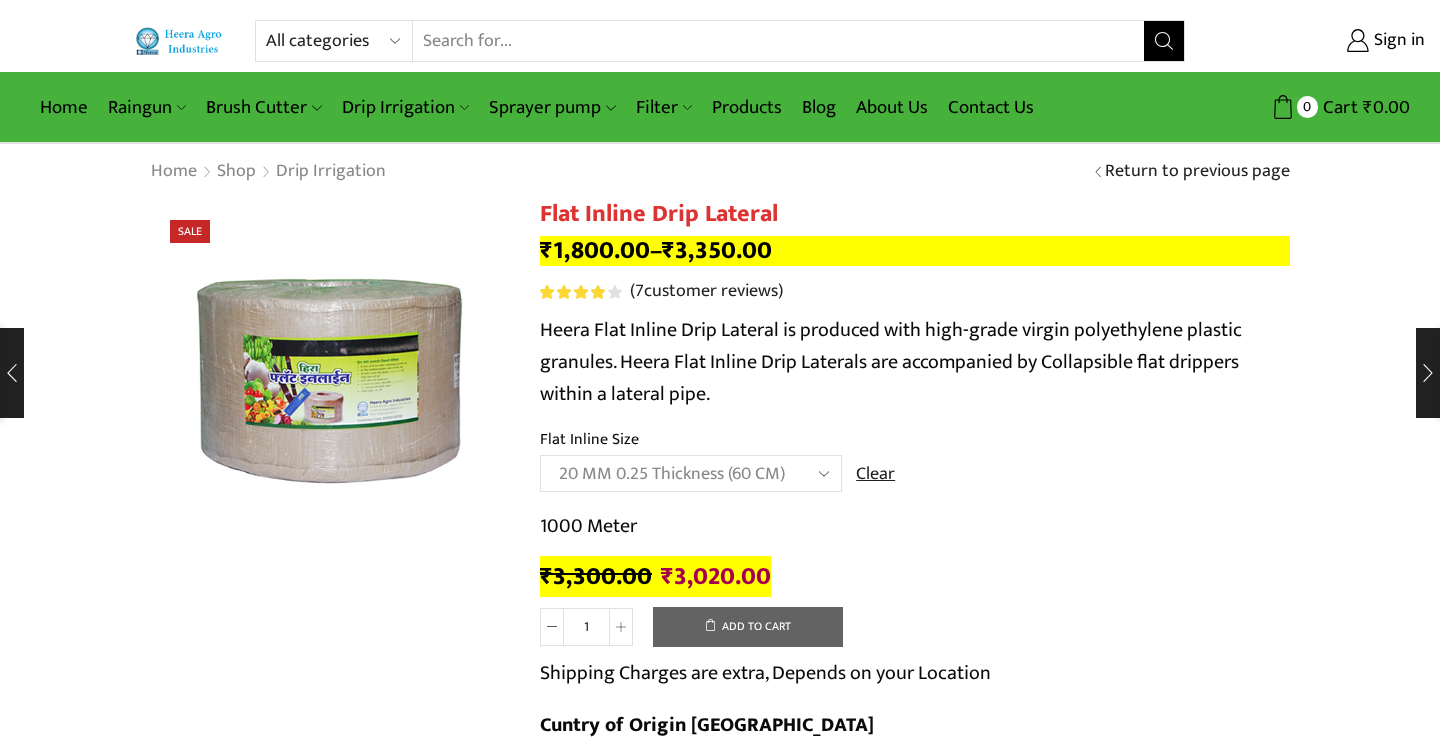 click on "20 MM 0.25 Thickness (60 CM)" at bounding box center [0, 0] 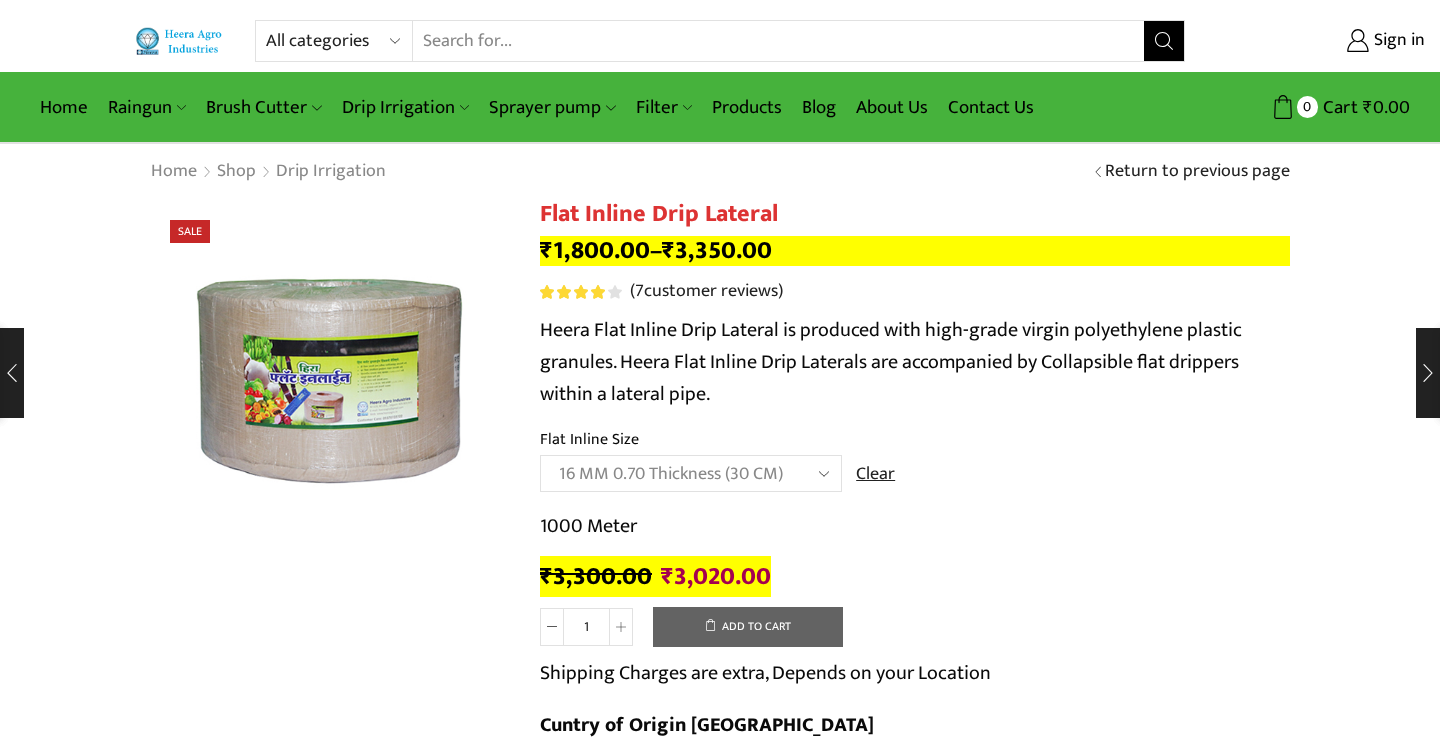 click on "16 MM 0.70 Thickness (30 CM)" at bounding box center (0, 0) 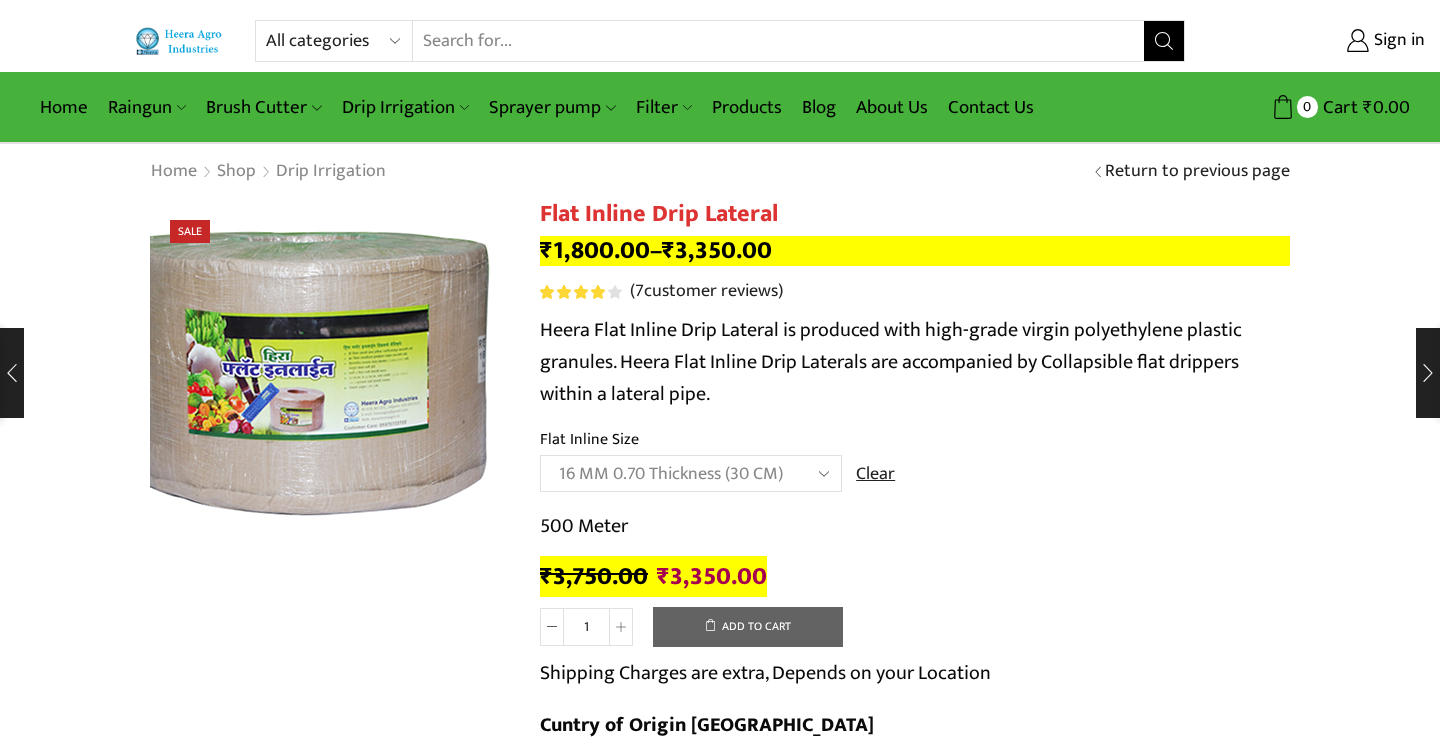 click at bounding box center [306, 372] 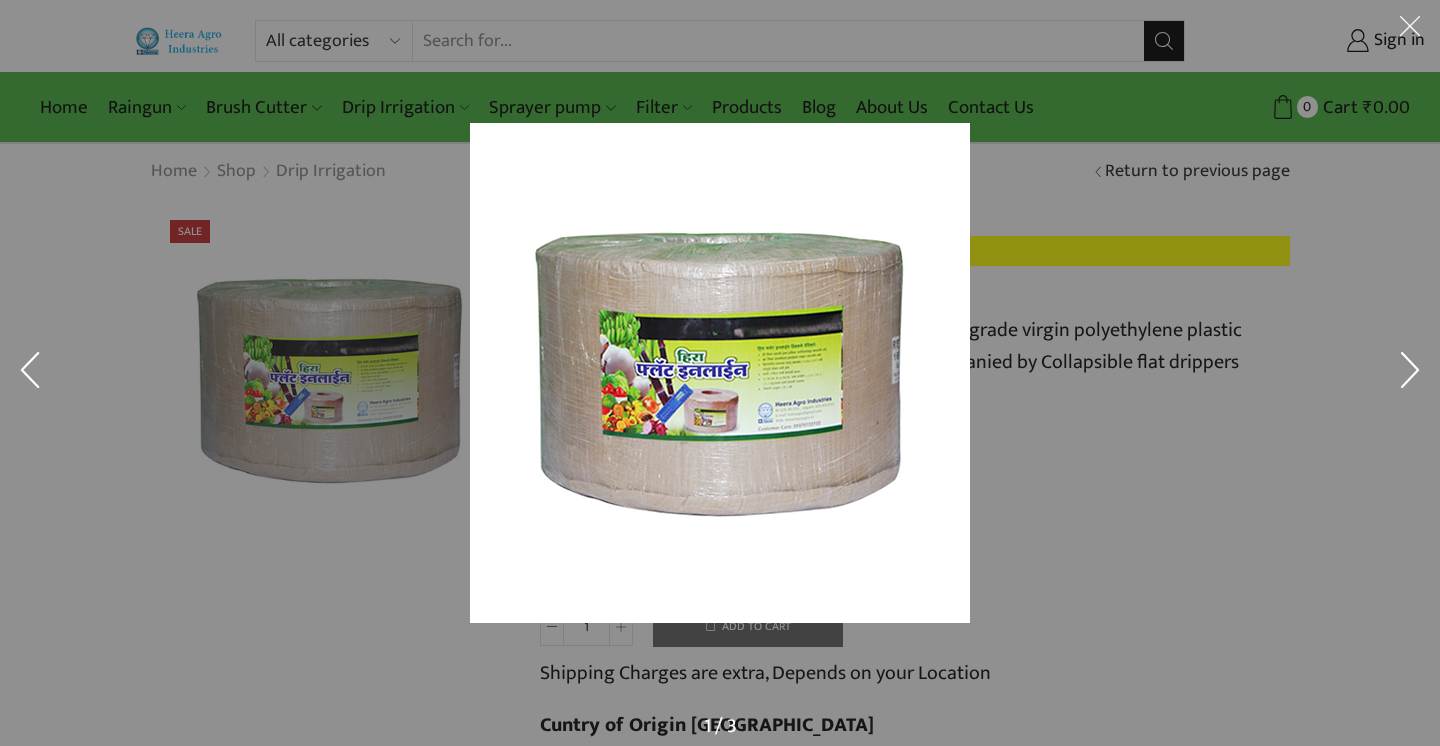 click at bounding box center [720, 373] 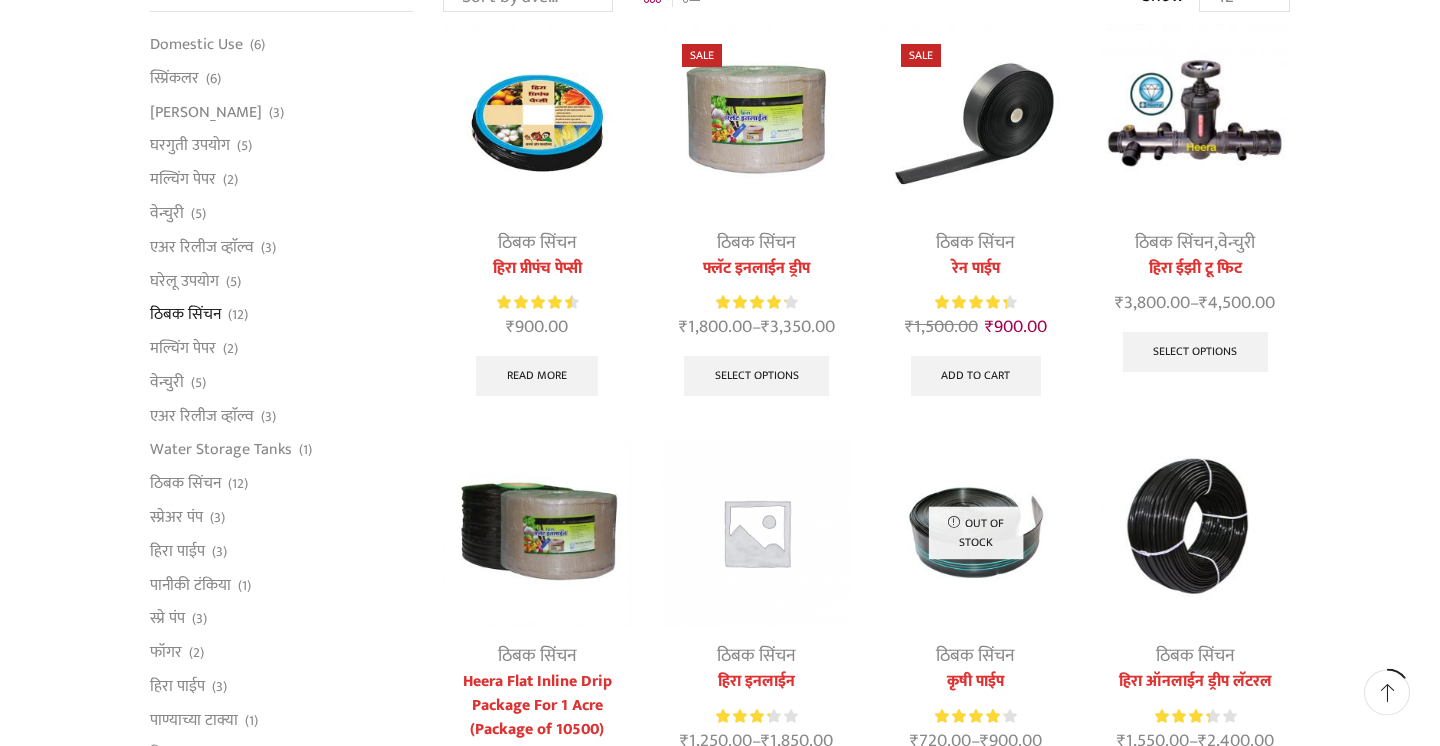 scroll, scrollTop: 228, scrollLeft: 0, axis: vertical 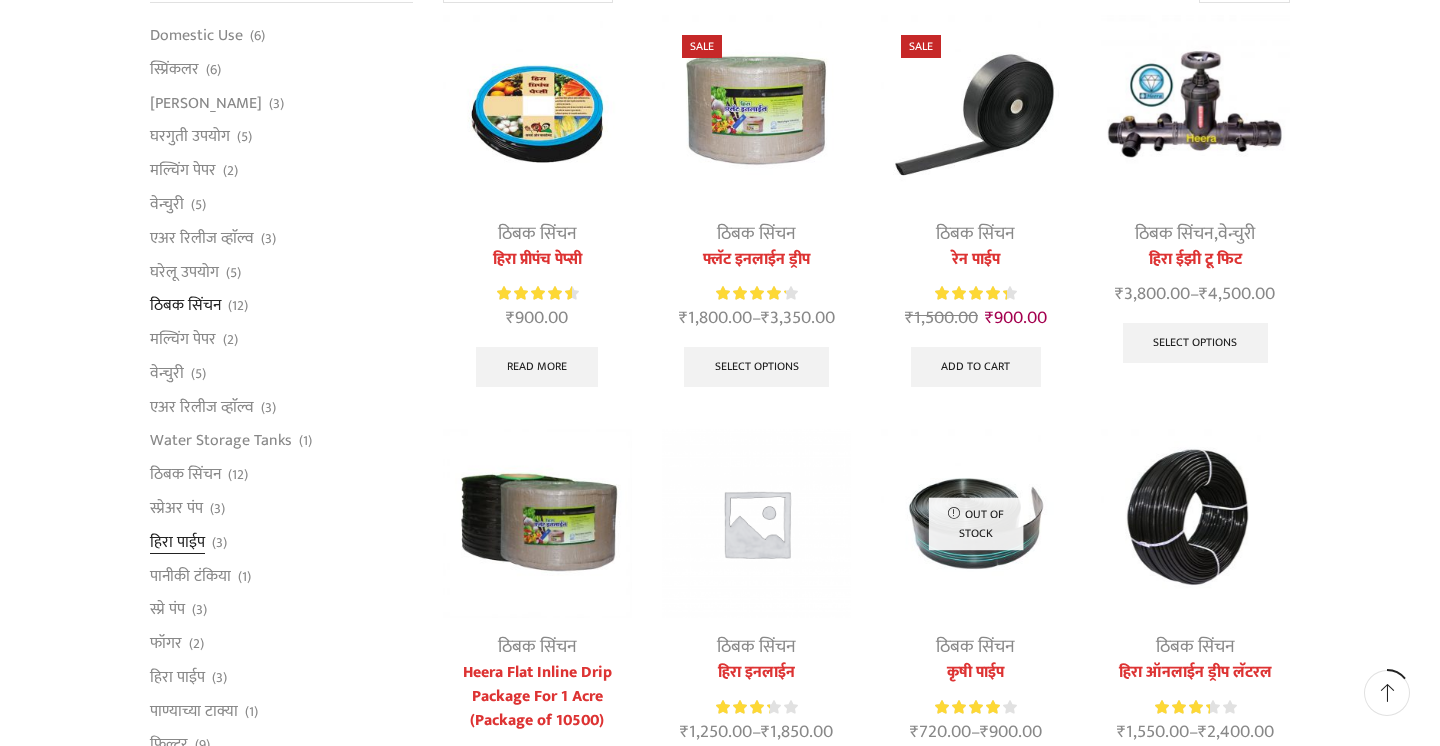 click on "हिरा पाईप" at bounding box center (177, 542) 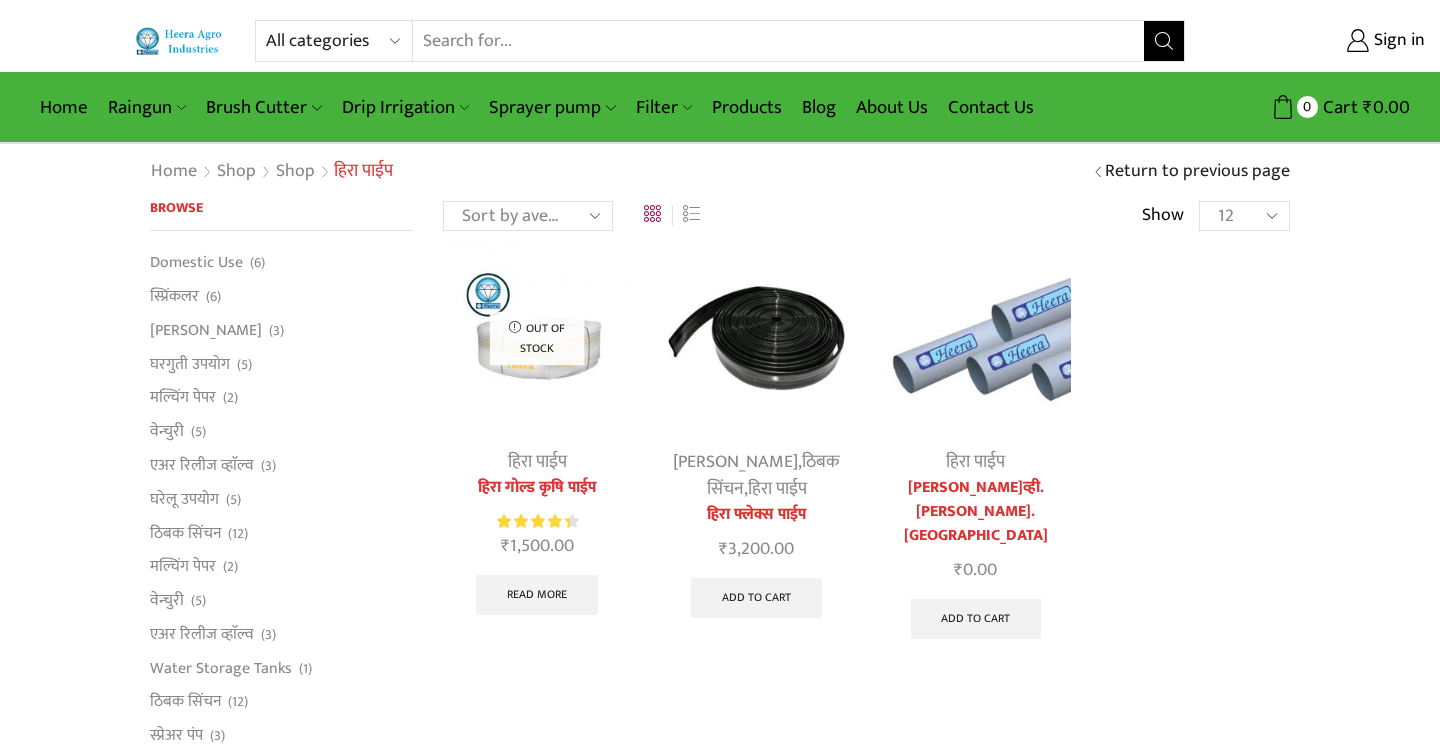 scroll, scrollTop: 0, scrollLeft: 0, axis: both 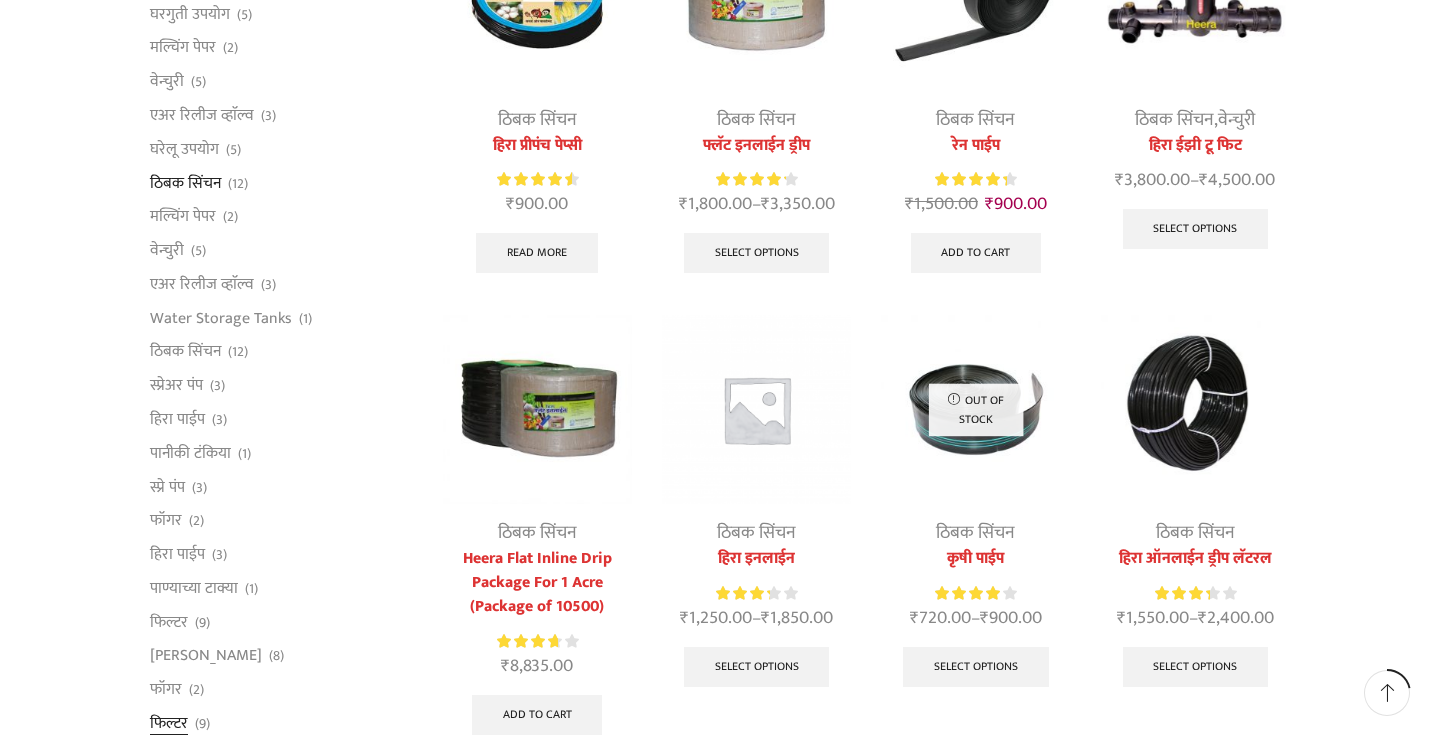 click on "फिल्टर" at bounding box center [169, 724] 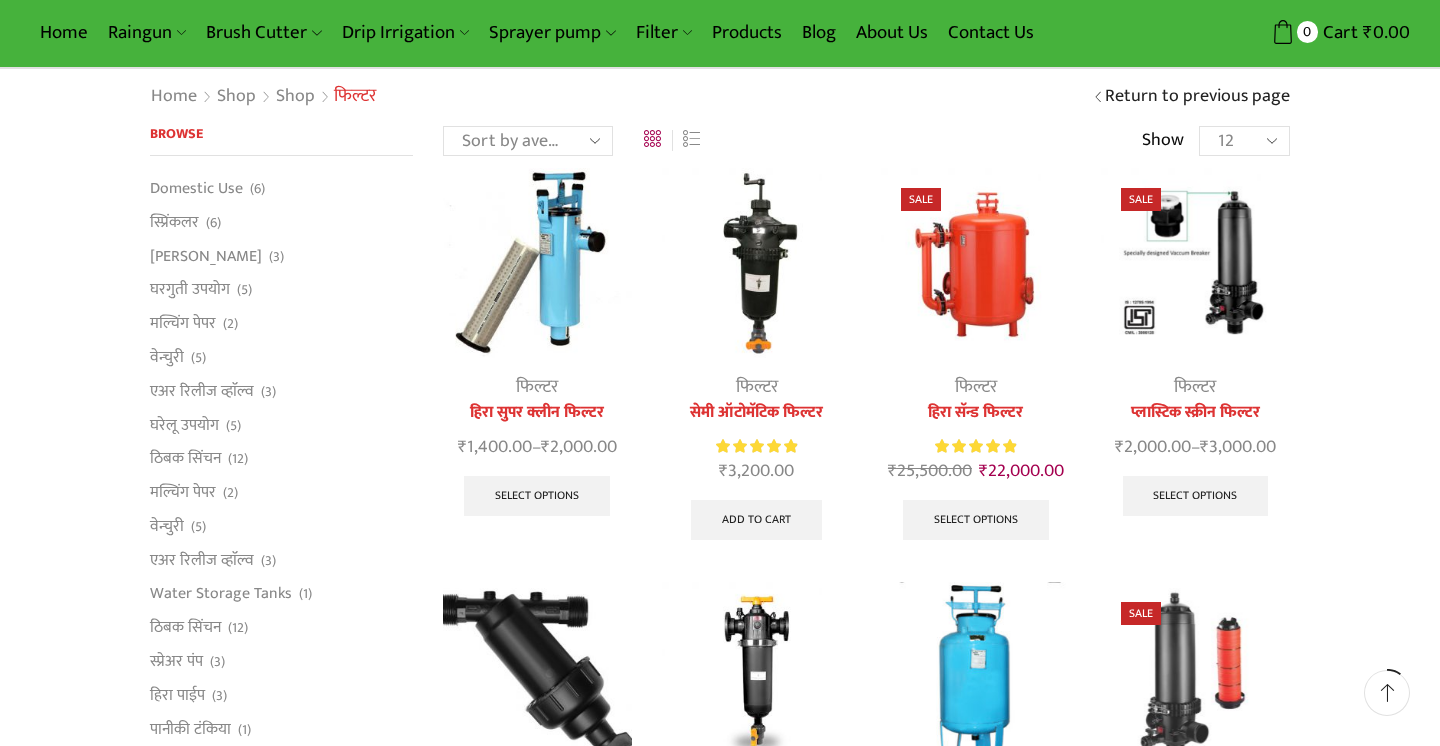 scroll, scrollTop: 228, scrollLeft: 0, axis: vertical 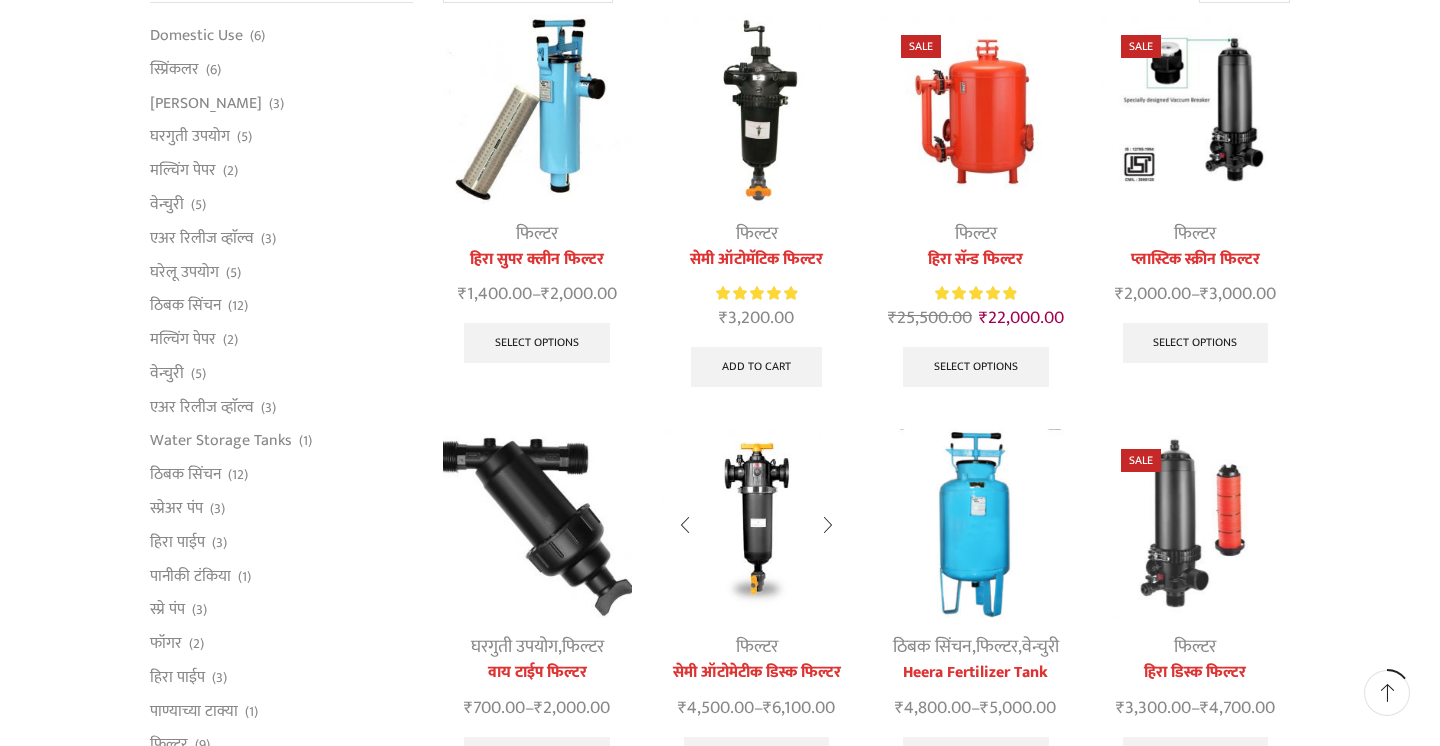 click on "फिल्टर" at bounding box center (757, 647) 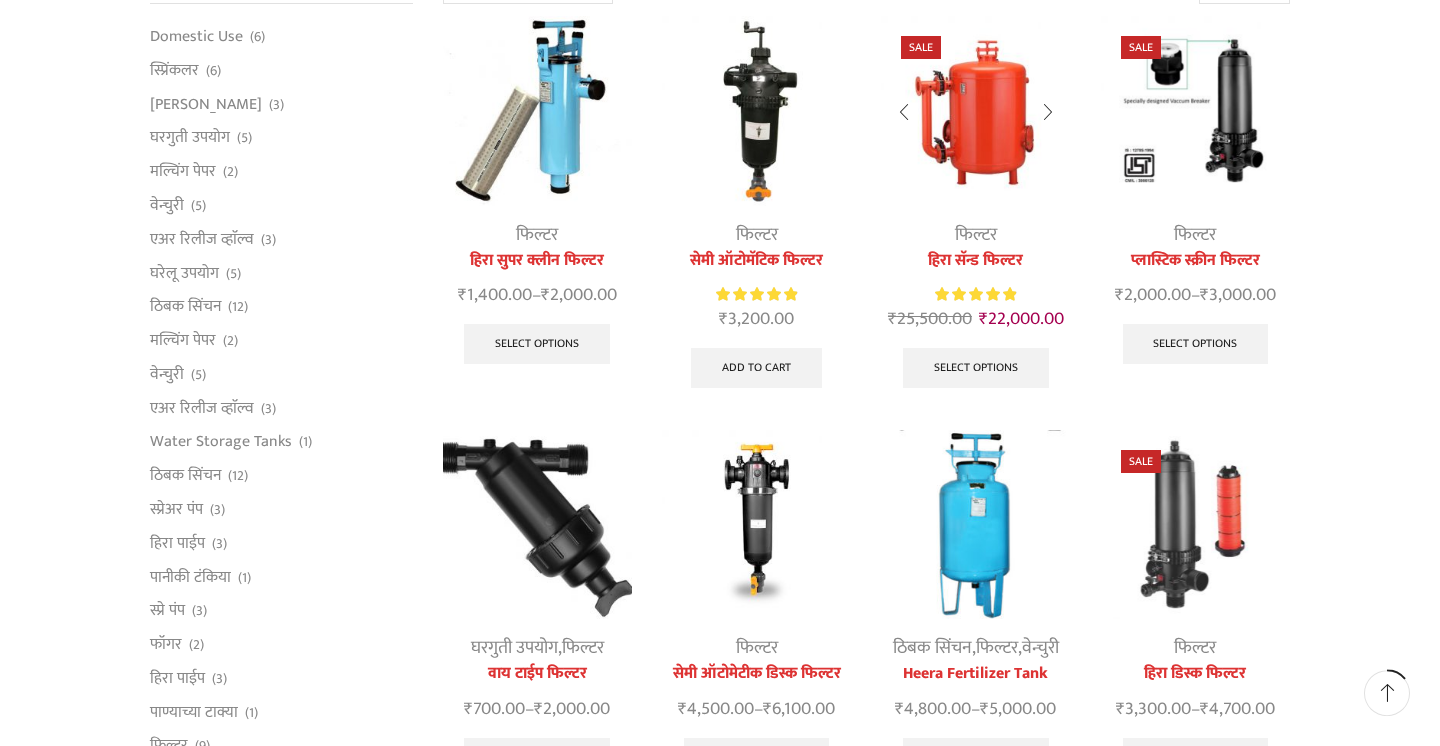 scroll, scrollTop: 228, scrollLeft: 0, axis: vertical 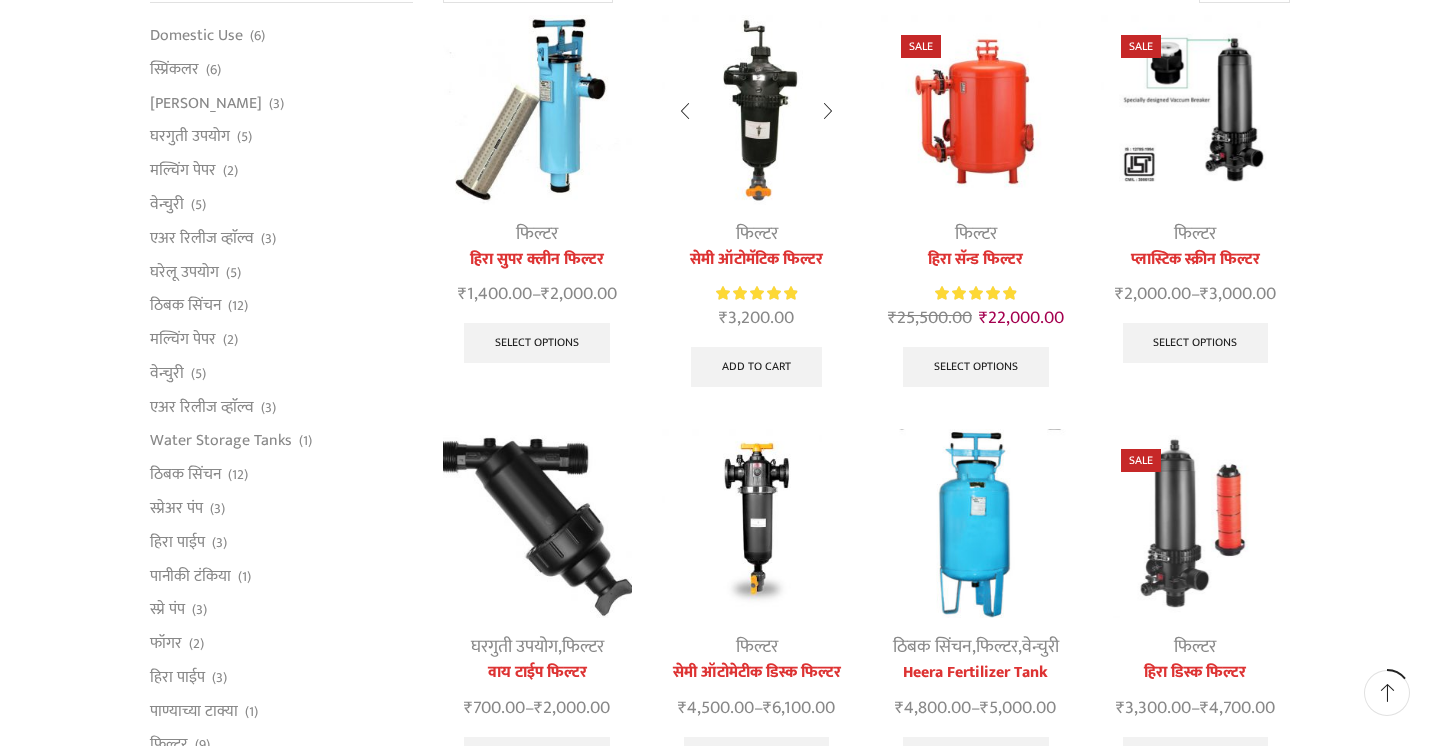 click on "सेमी ऑटोमॅटिक फिल्टर" at bounding box center (756, 260) 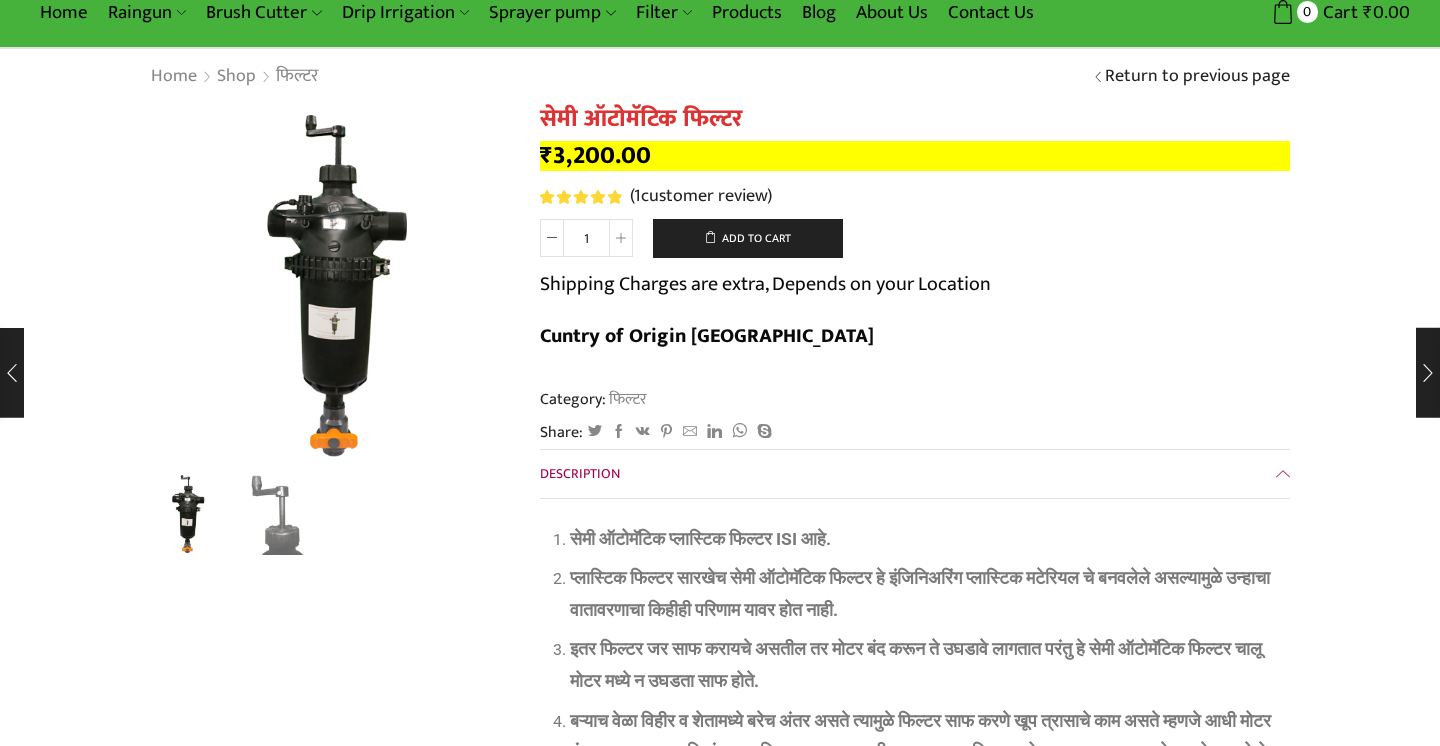 scroll, scrollTop: 0, scrollLeft: 0, axis: both 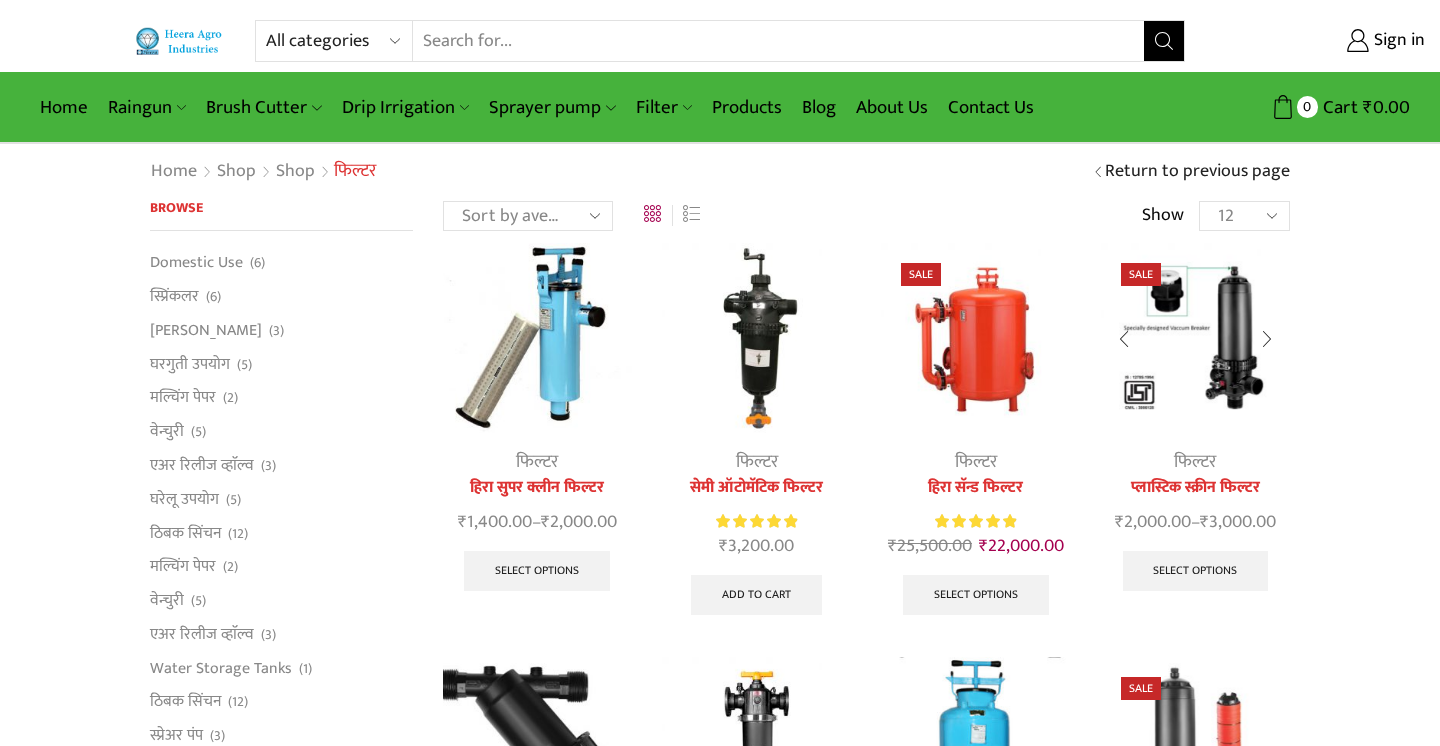 click on "प्लास्टिक स्क्रीन फिल्टर" at bounding box center [1195, 488] 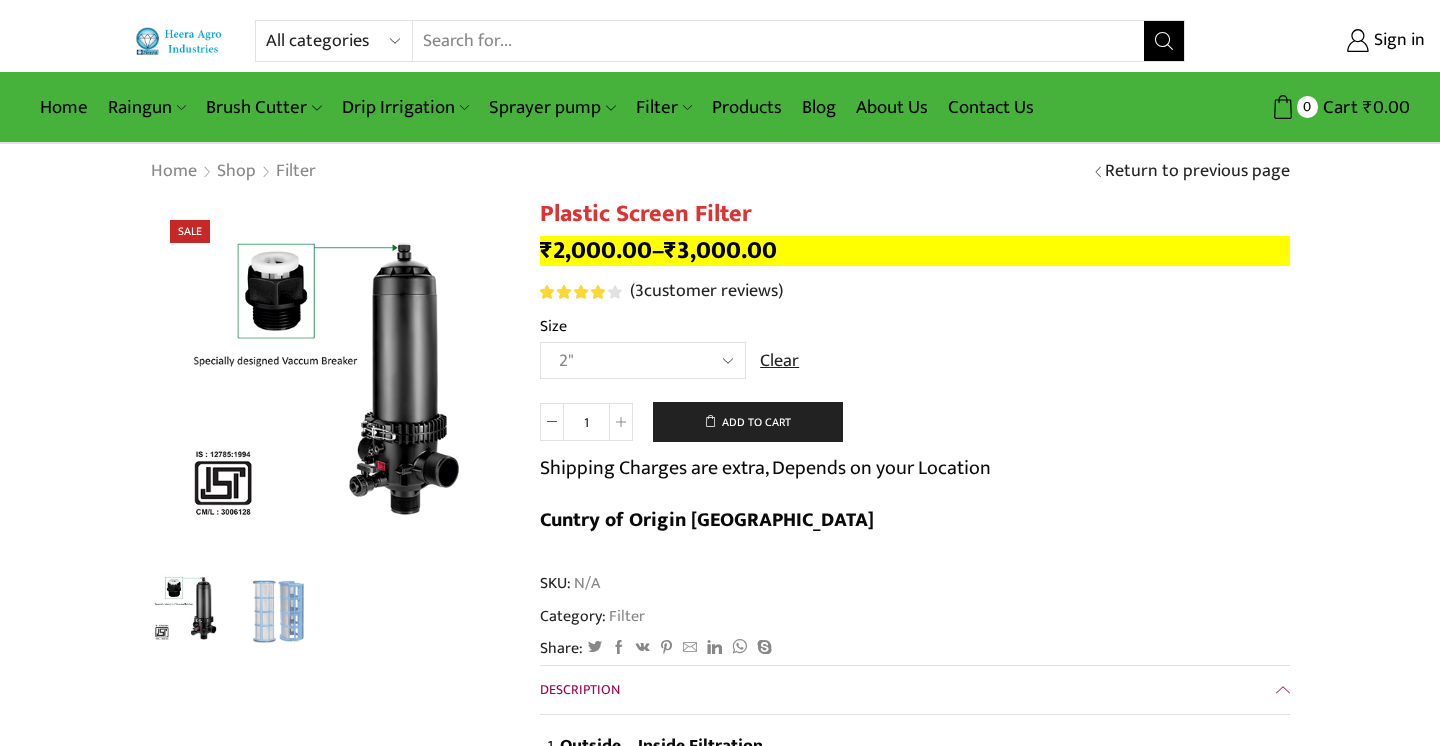 scroll, scrollTop: 0, scrollLeft: 0, axis: both 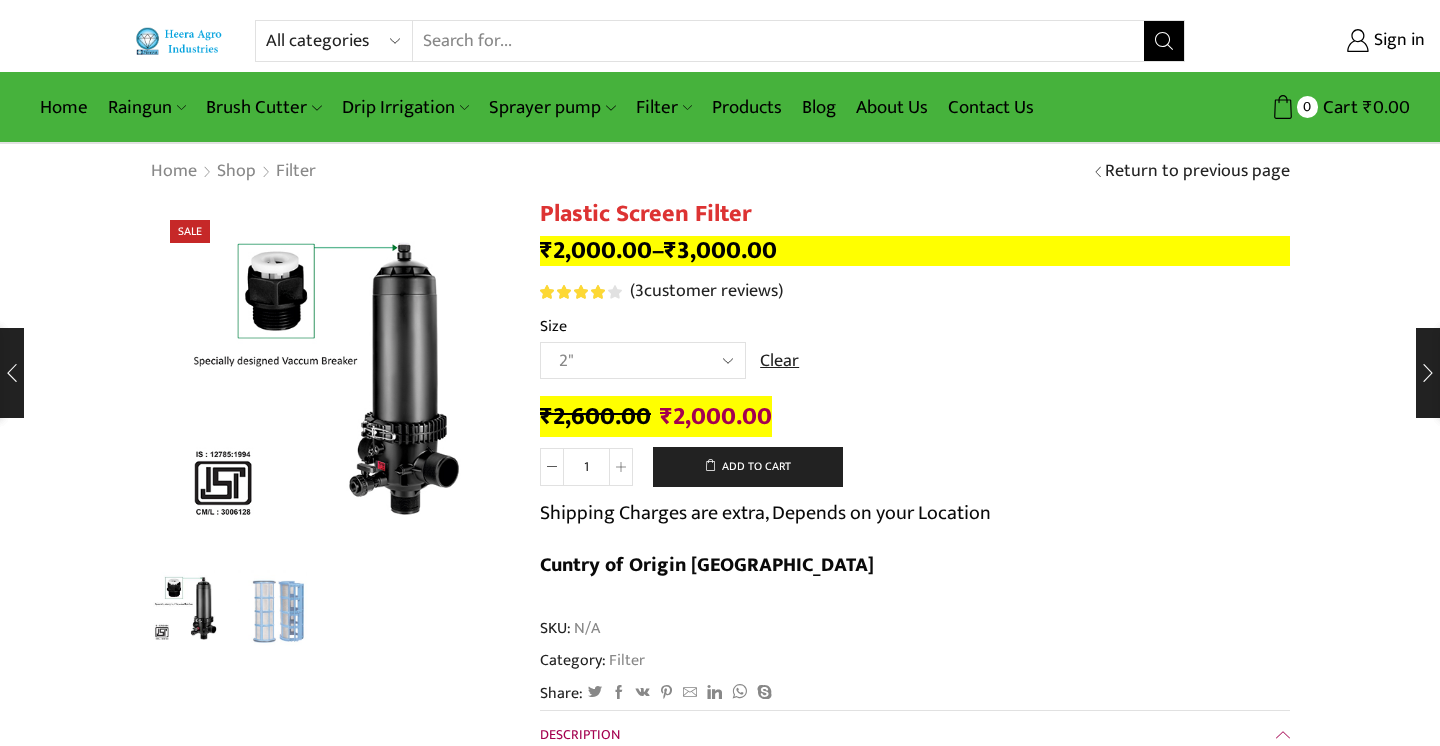 click on "Choose an option 2" 2.5" 3" 40M Cube 3" 50M Cube" 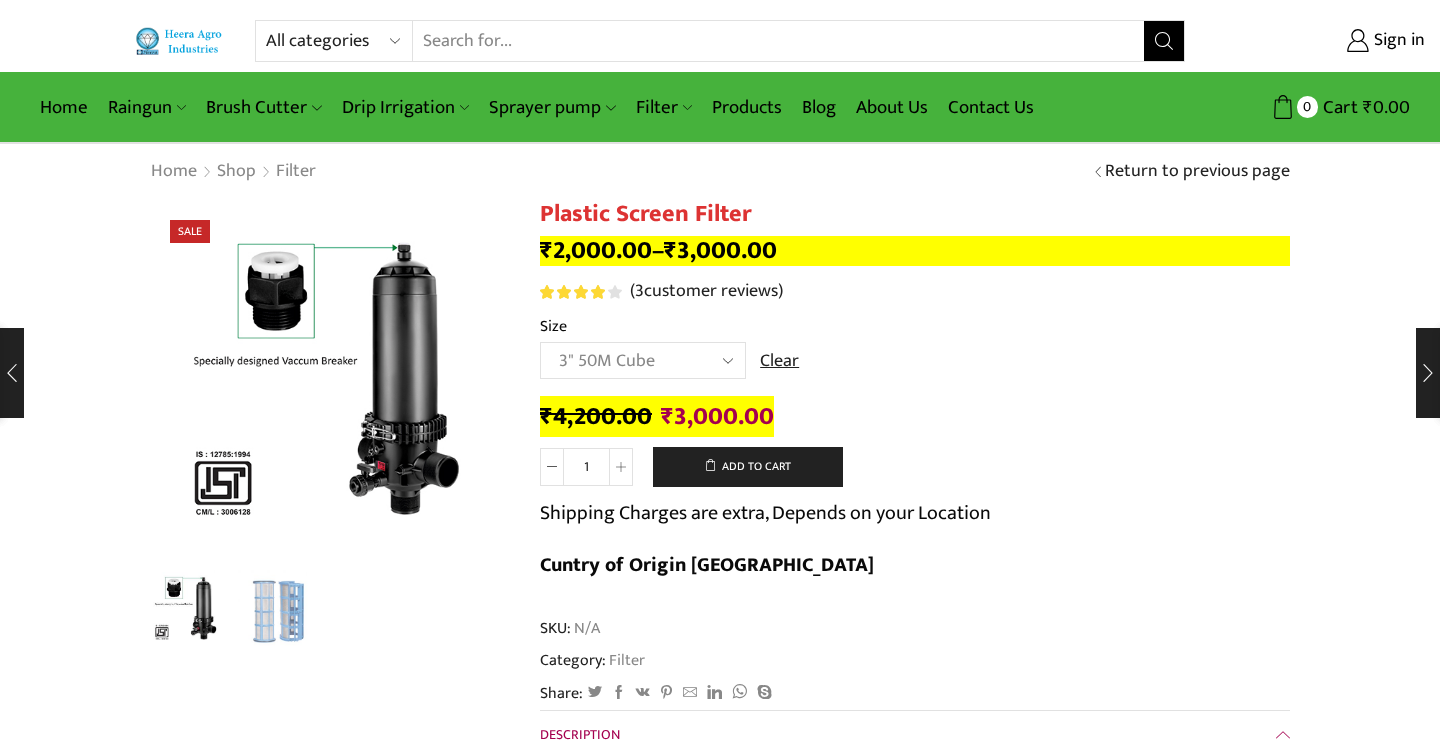 click on "Choose an option 2" 2.5" 3" 40M Cube 3" 50M Cube" 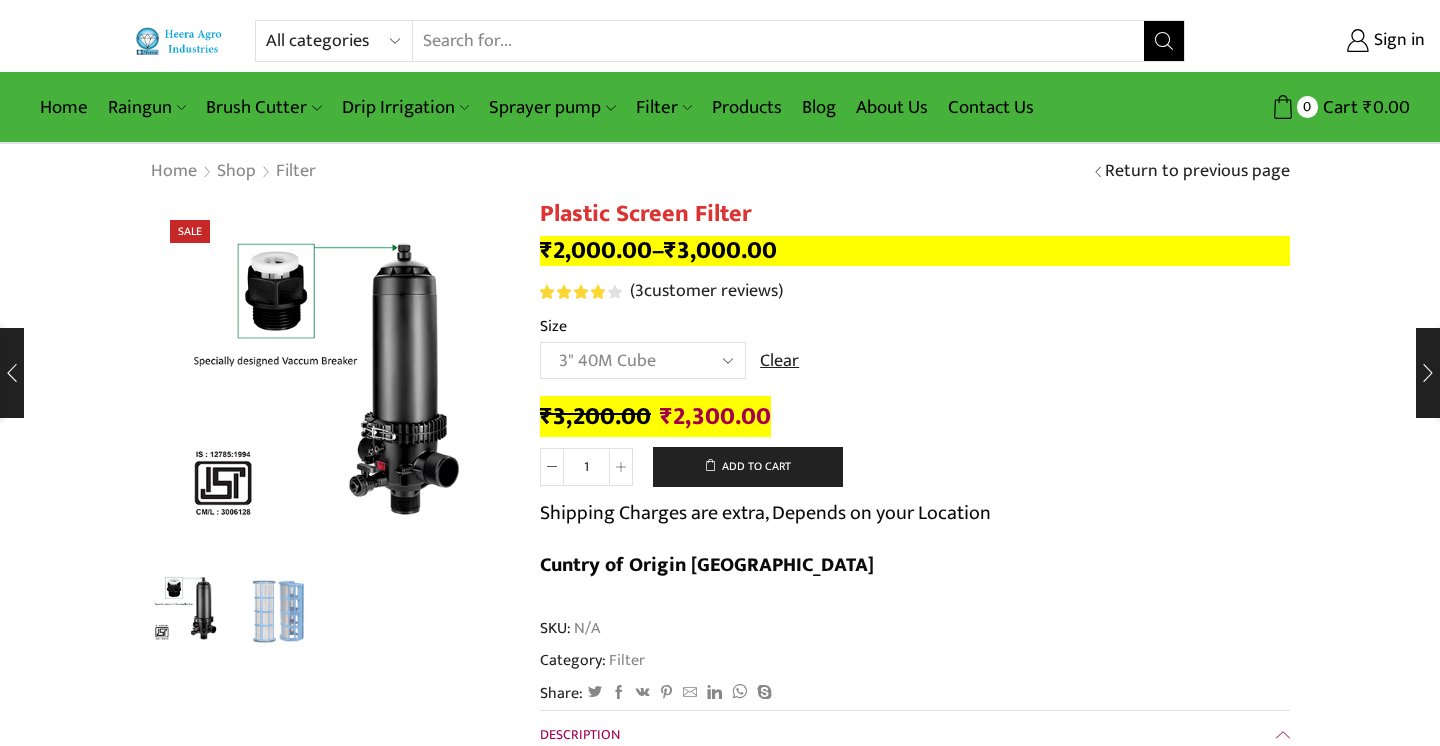click on "Choose an option 2" 2.5" 3" 40M Cube 3" 50M Cube" 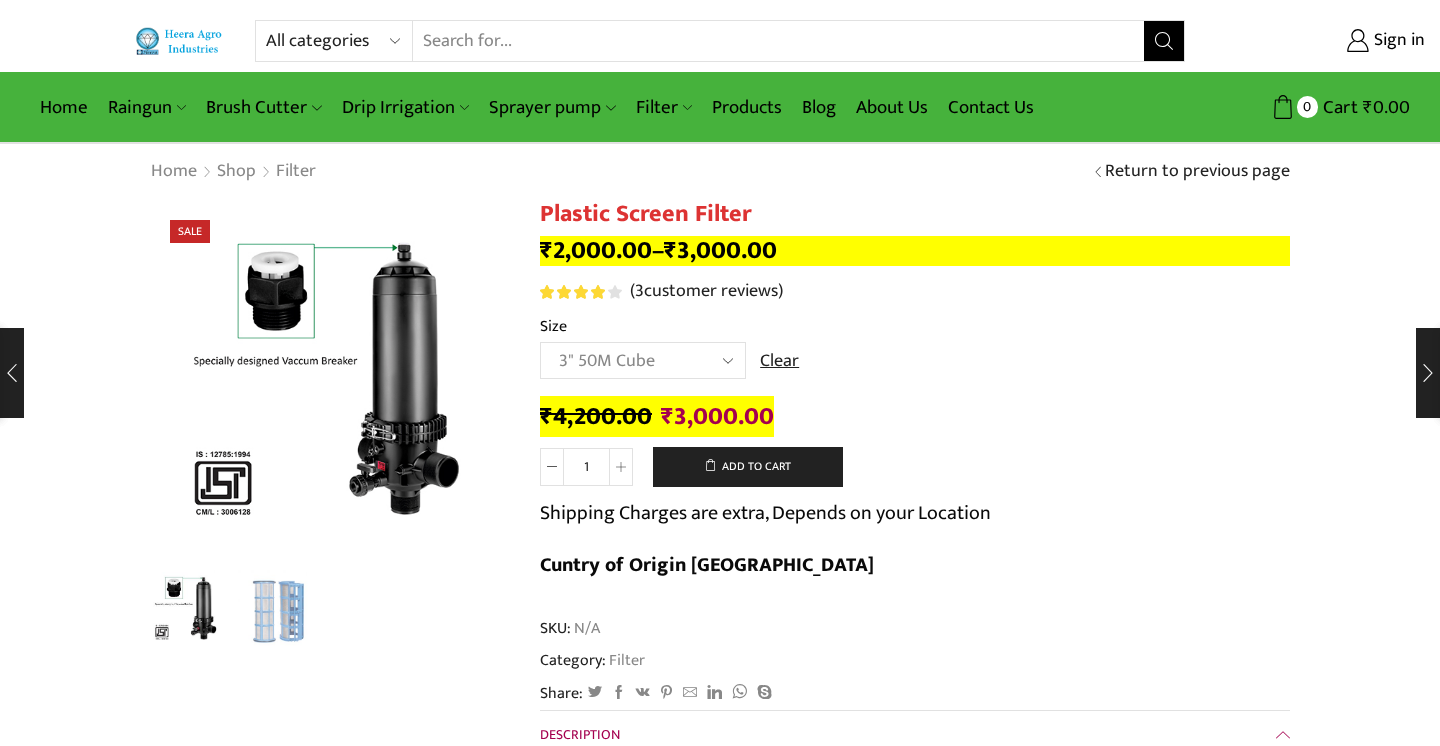 click on "Choose an option 2" 2.5" 3" 40M Cube 3" 50M Cube" 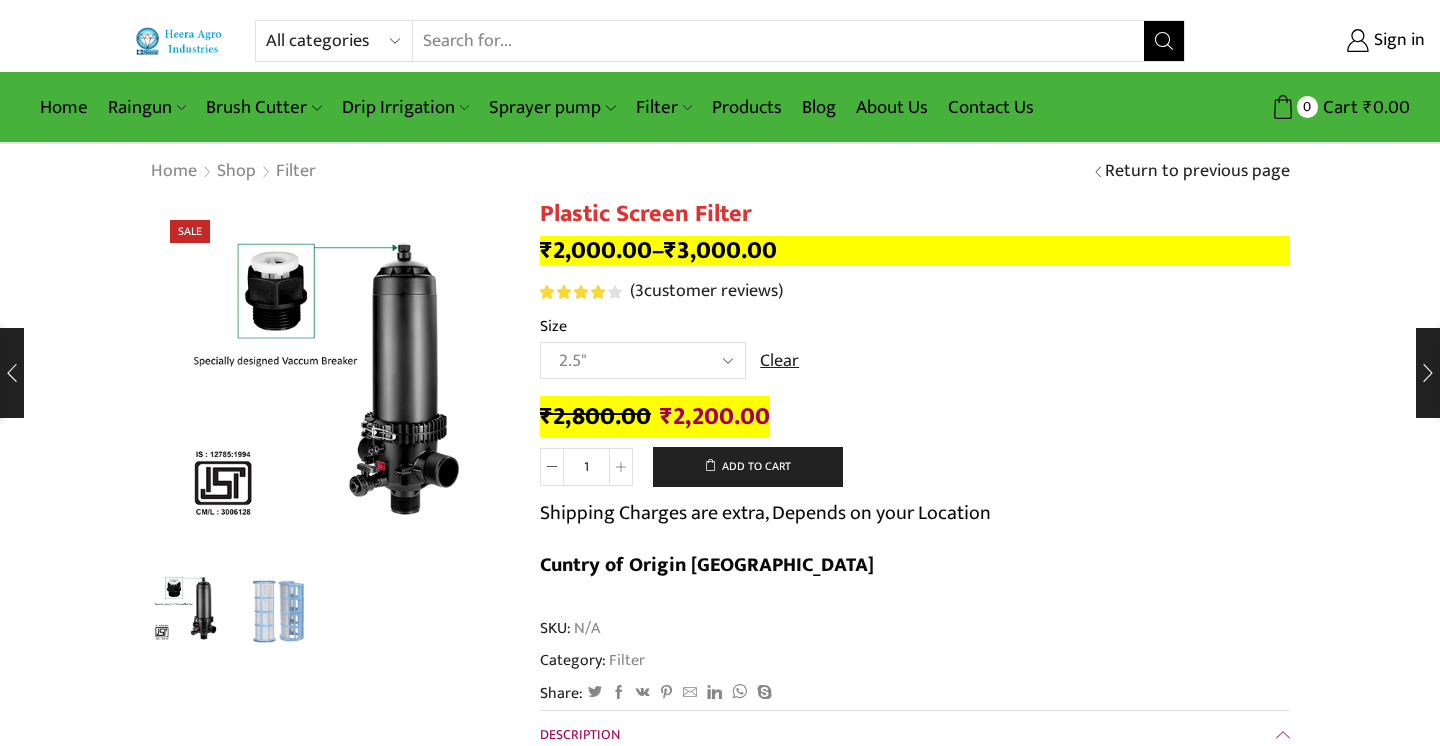 click on "Choose an option 2" 2.5" 3" 40M Cube 3" 50M Cube" 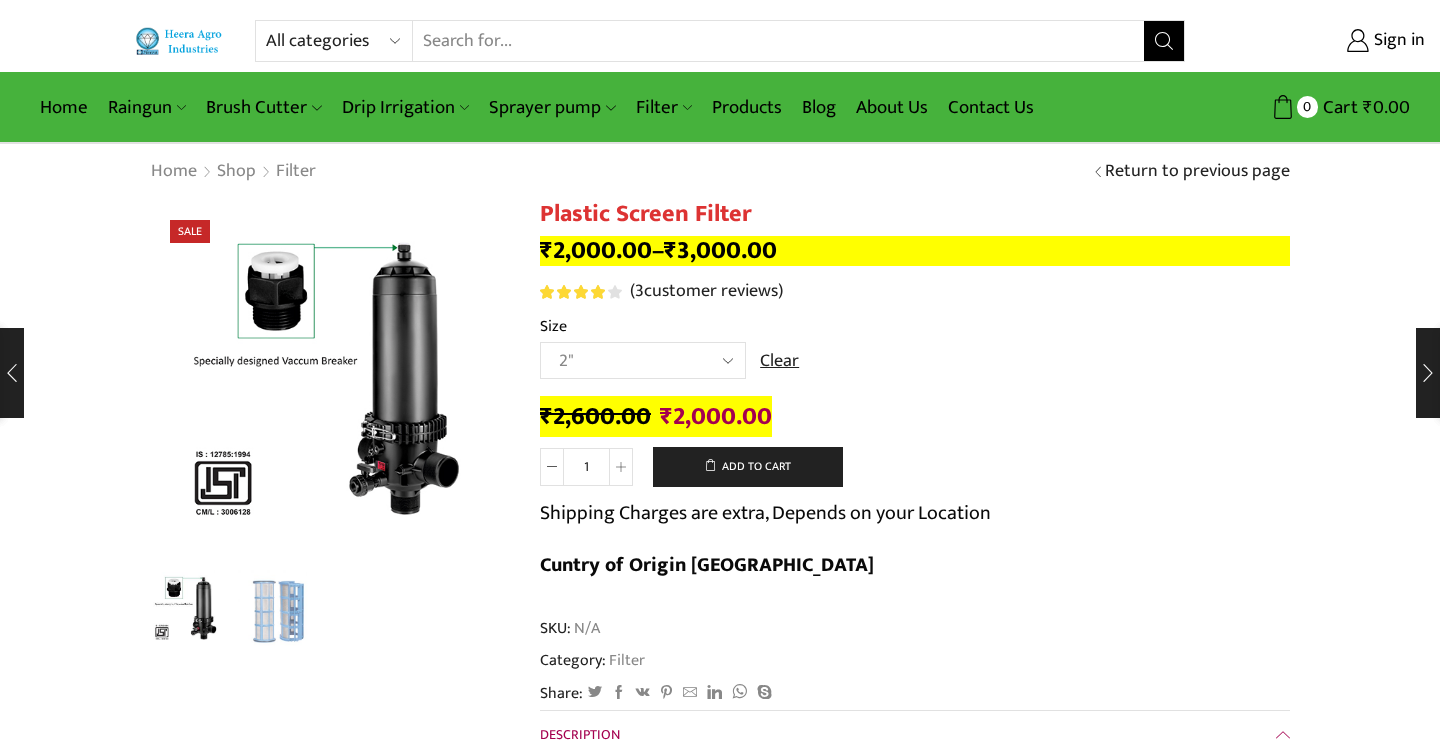 click on "Choose an option 2" 2.5" 3" 40M Cube 3" 50M Cube" 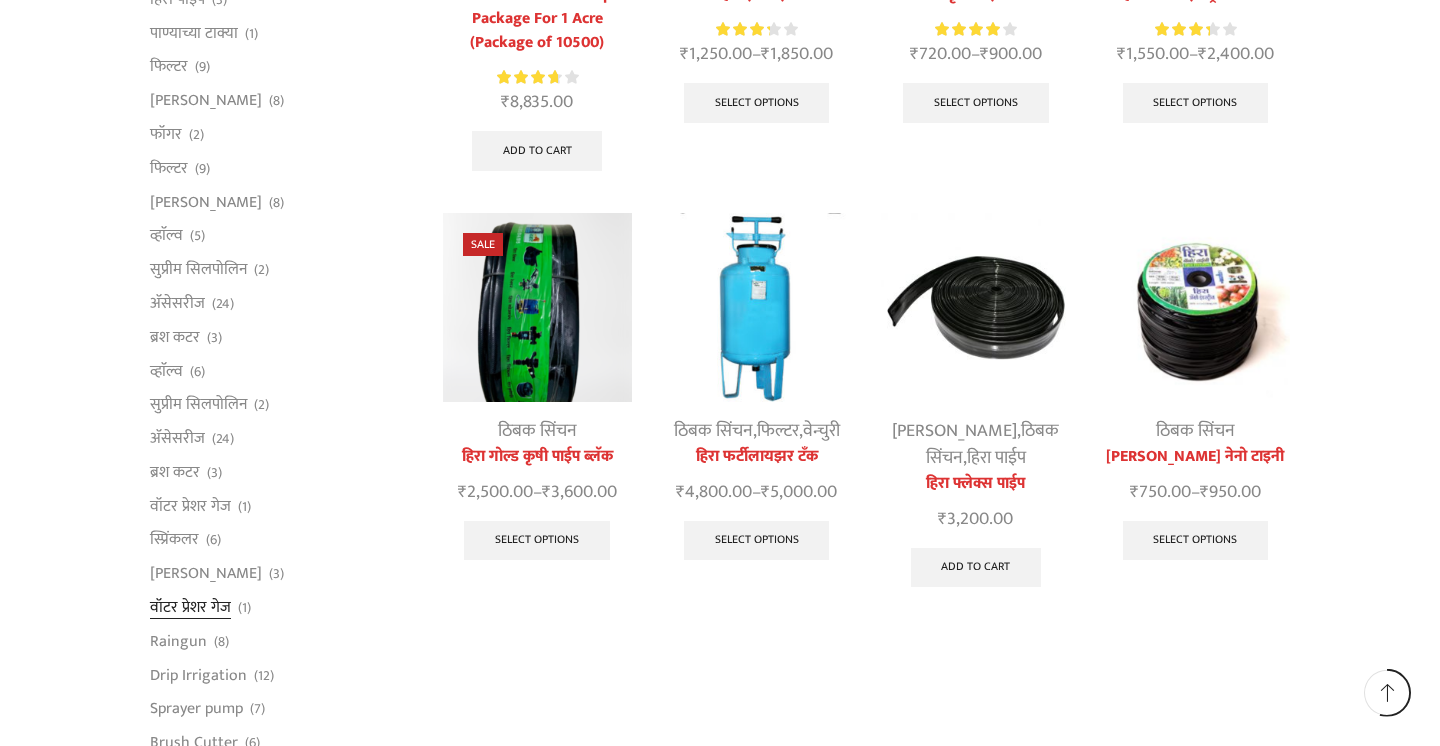 scroll, scrollTop: 912, scrollLeft: 0, axis: vertical 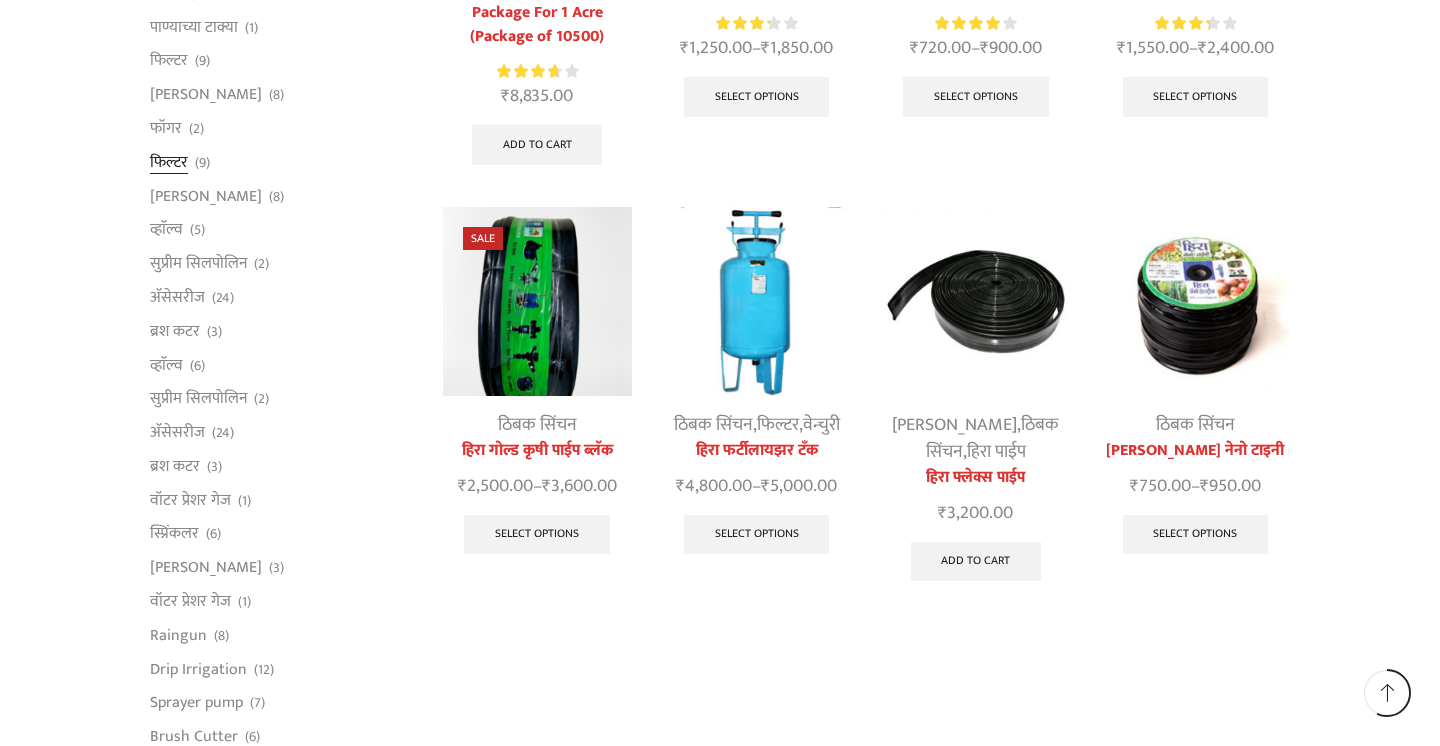 click on "फिल्टर" at bounding box center (169, 162) 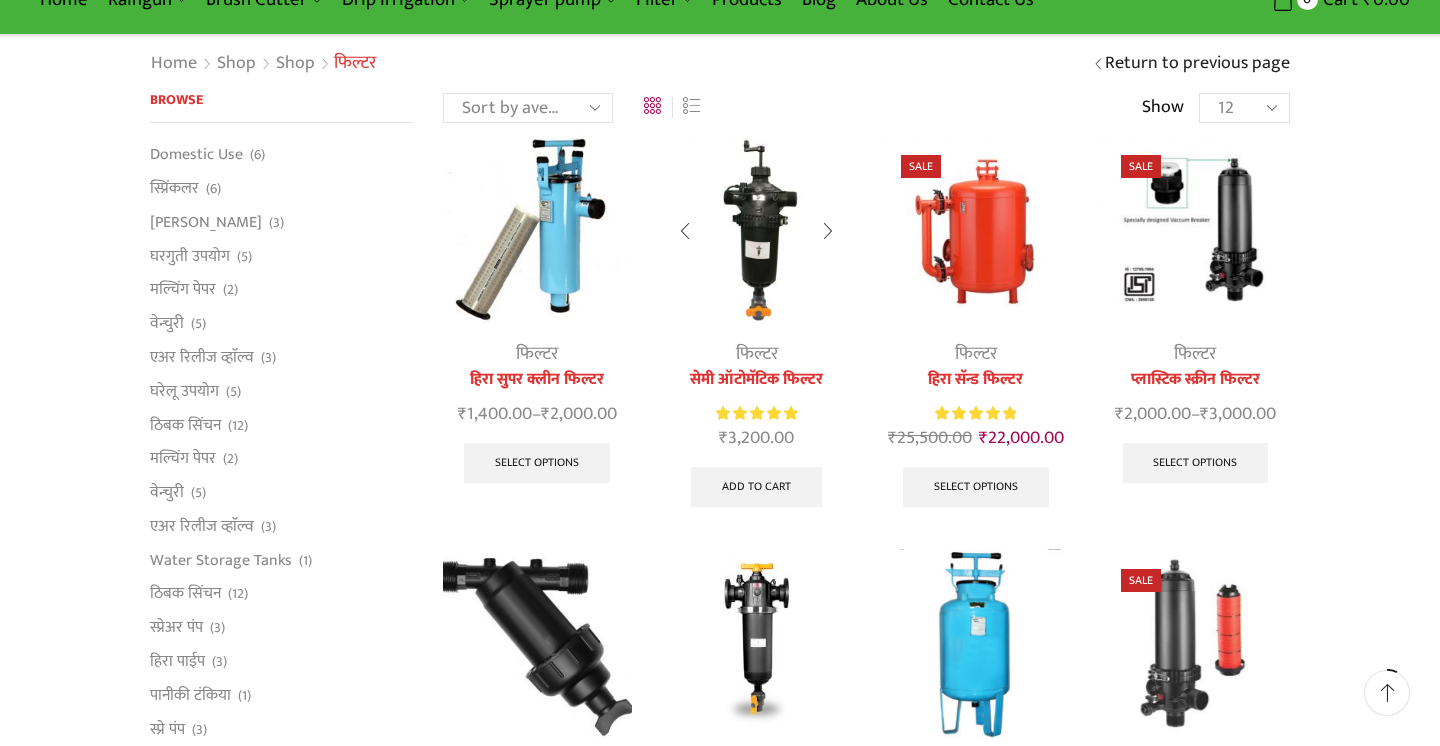 scroll, scrollTop: 114, scrollLeft: 0, axis: vertical 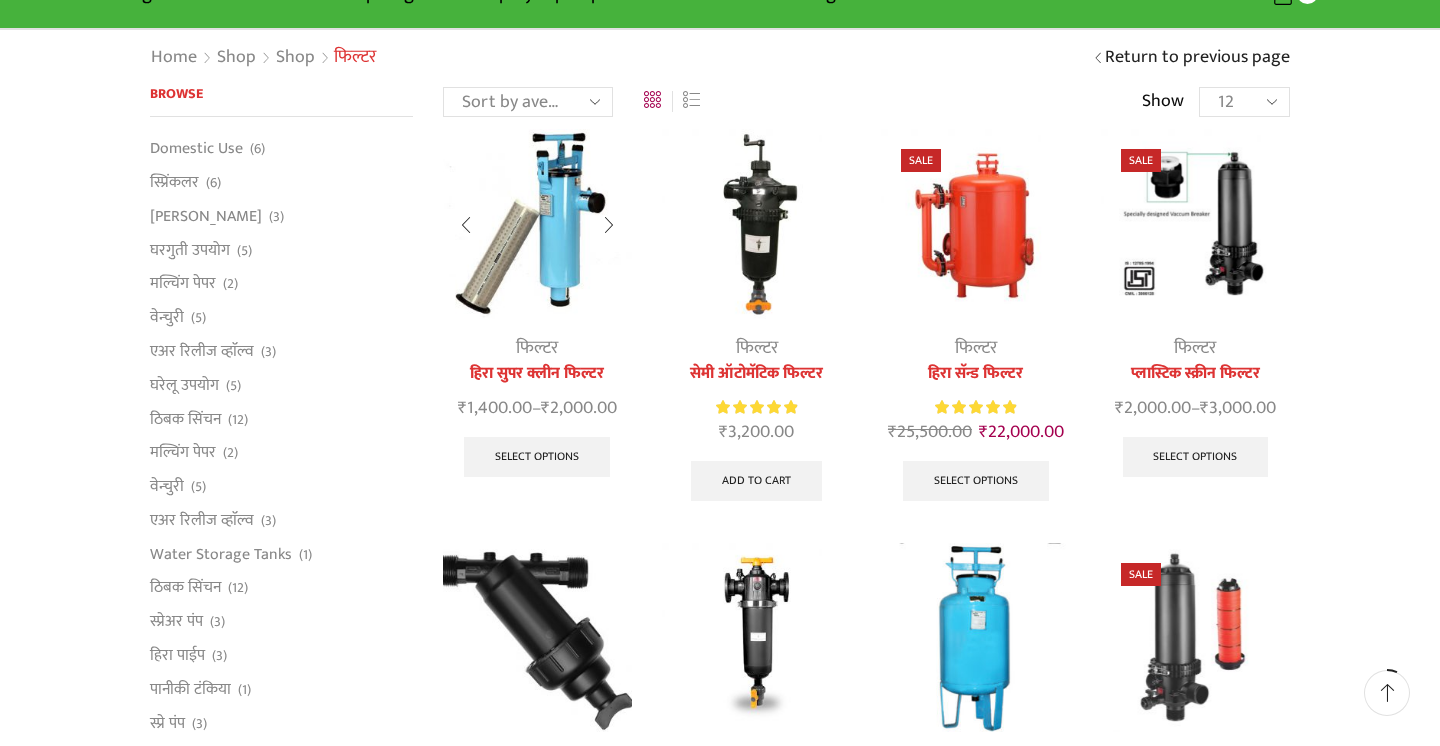 click on "हिरा सुपर क्लीन फिल्टर" at bounding box center [537, 374] 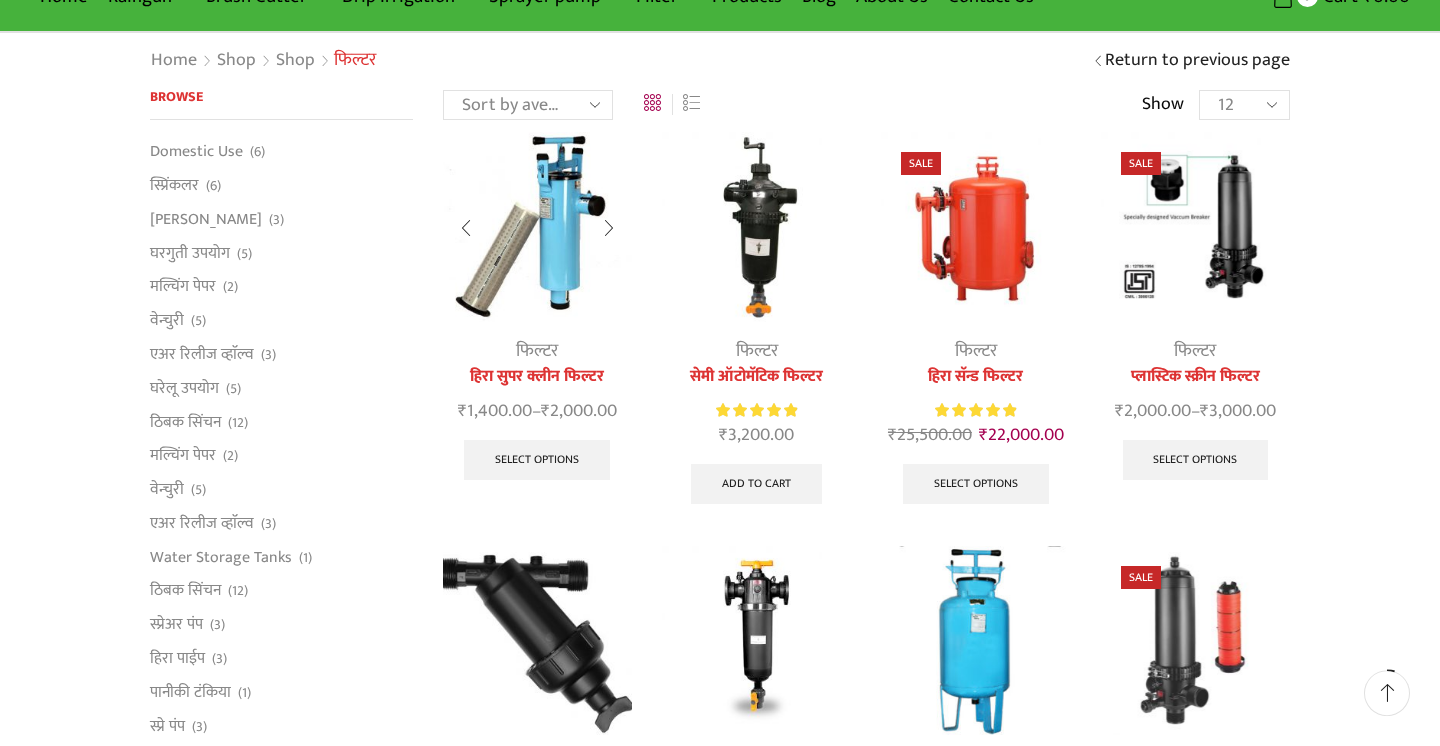scroll, scrollTop: 114, scrollLeft: 0, axis: vertical 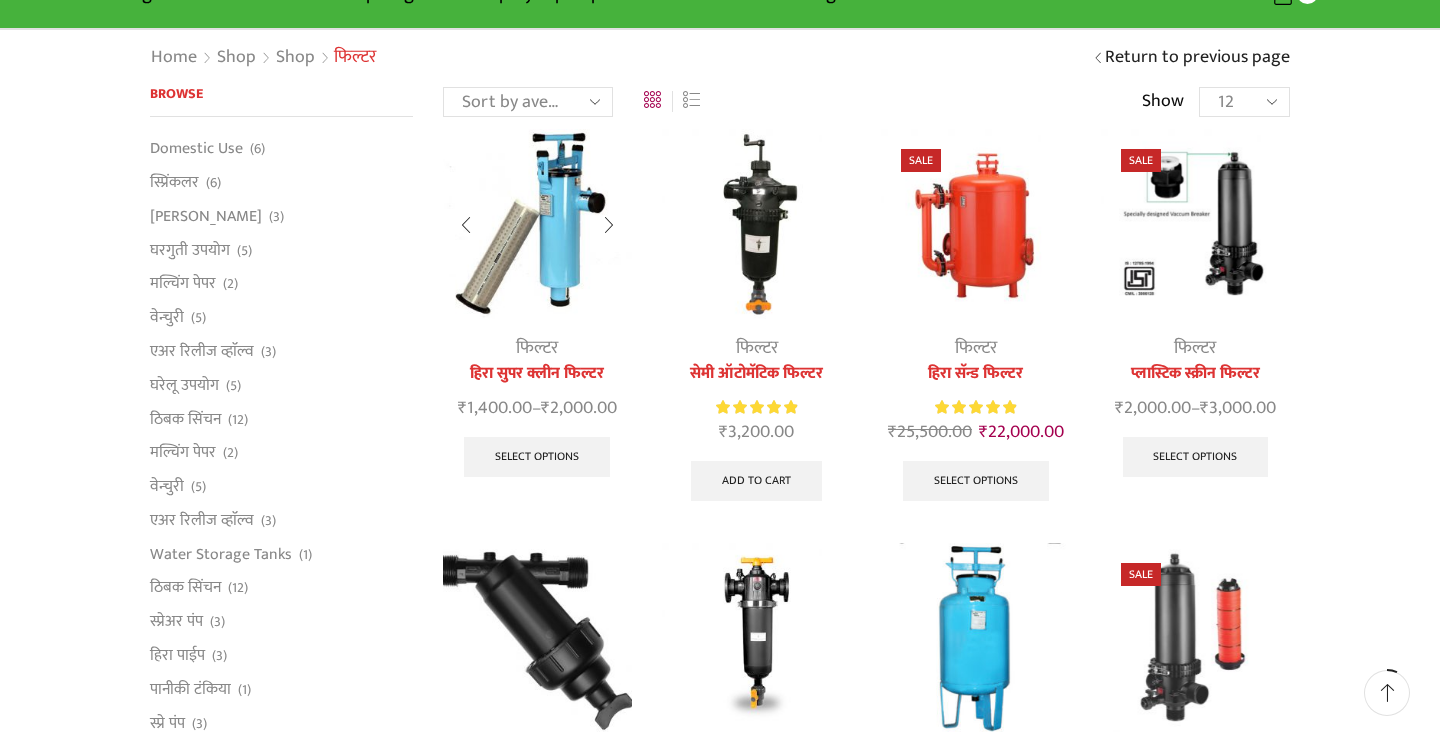 click on "हिरा सुपर क्लीन फिल्टर" at bounding box center (537, 374) 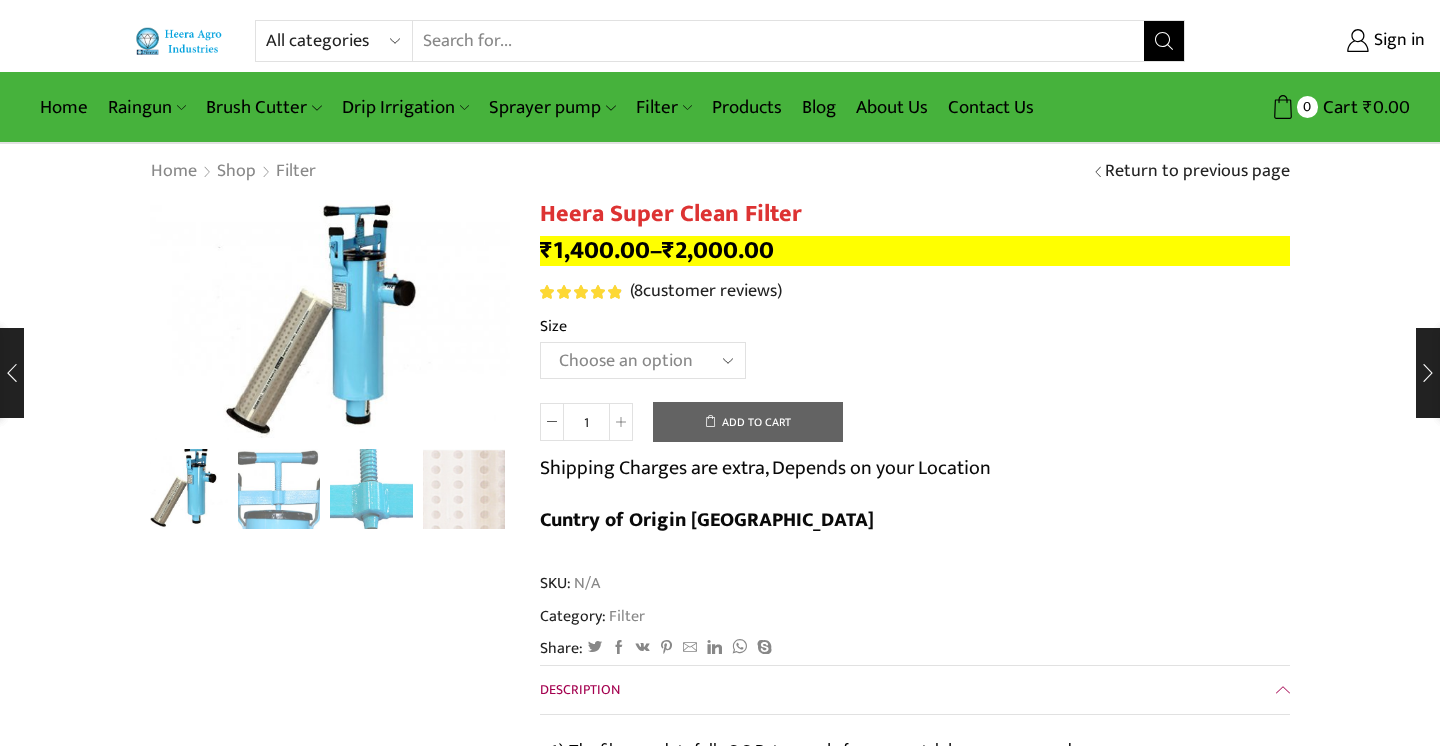 scroll, scrollTop: 0, scrollLeft: 0, axis: both 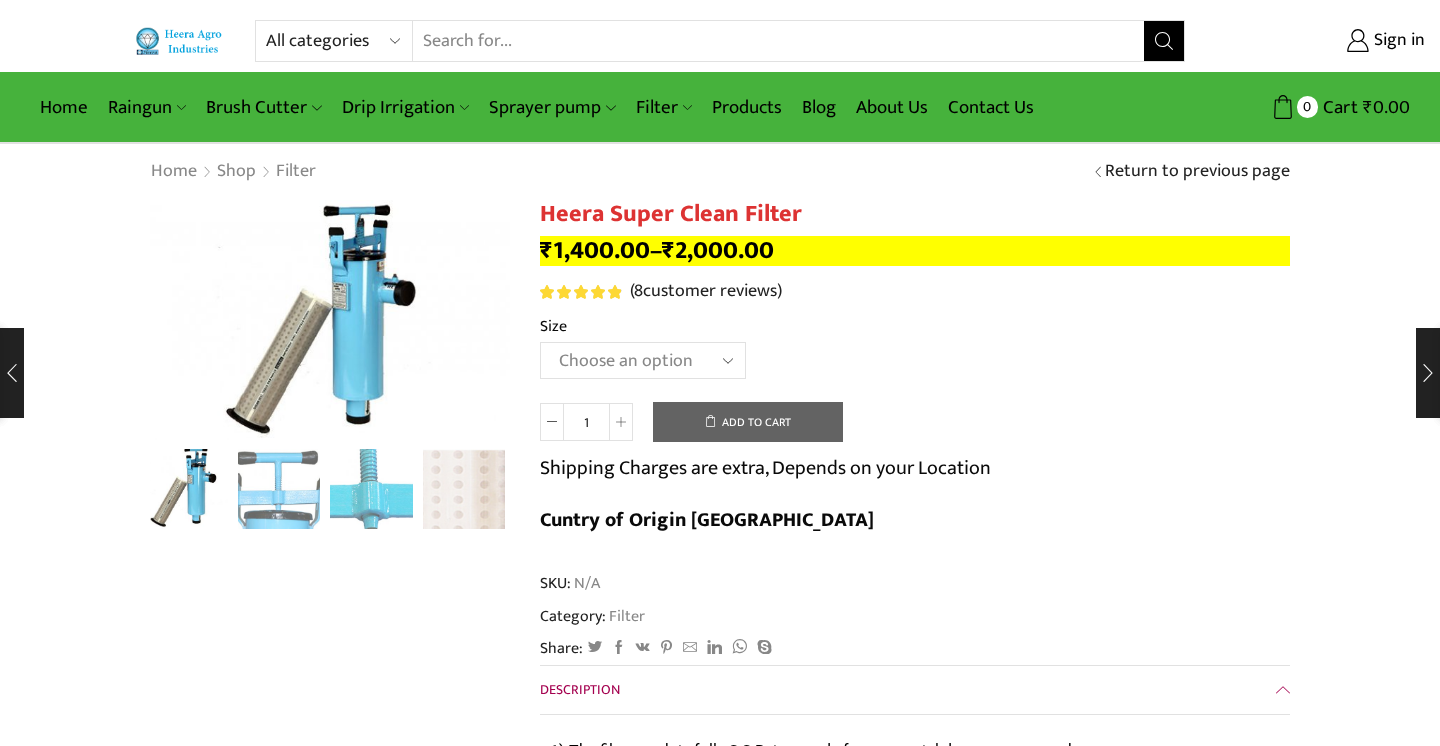 click on "Choose an option GI 2" X 15" GI 2.5" X 15" GI 3" X 15" GI 2" X 18" GI 2.5" X 18" GI 3" X 18" GI 2" X 20" GI 2.5" X 20" GI 3" X 20"" 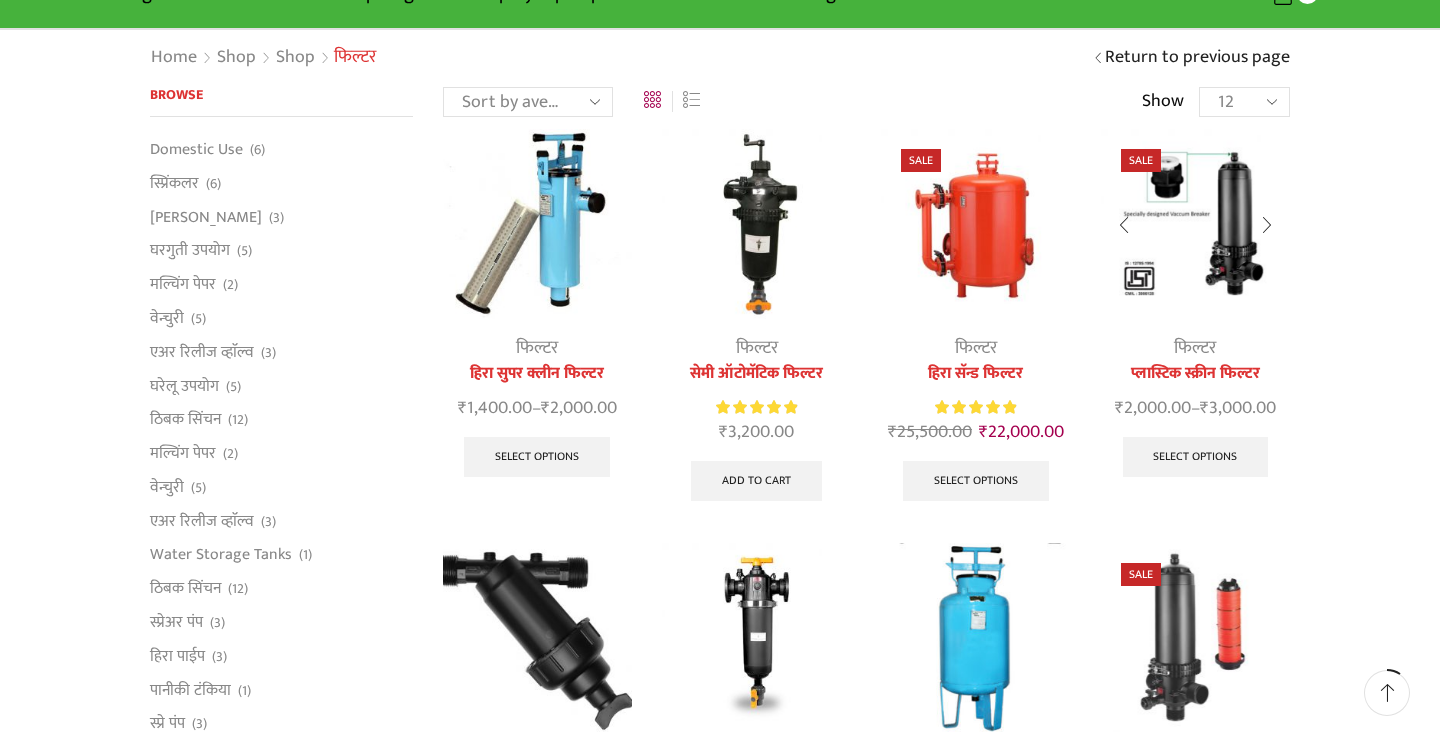 scroll, scrollTop: 228, scrollLeft: 0, axis: vertical 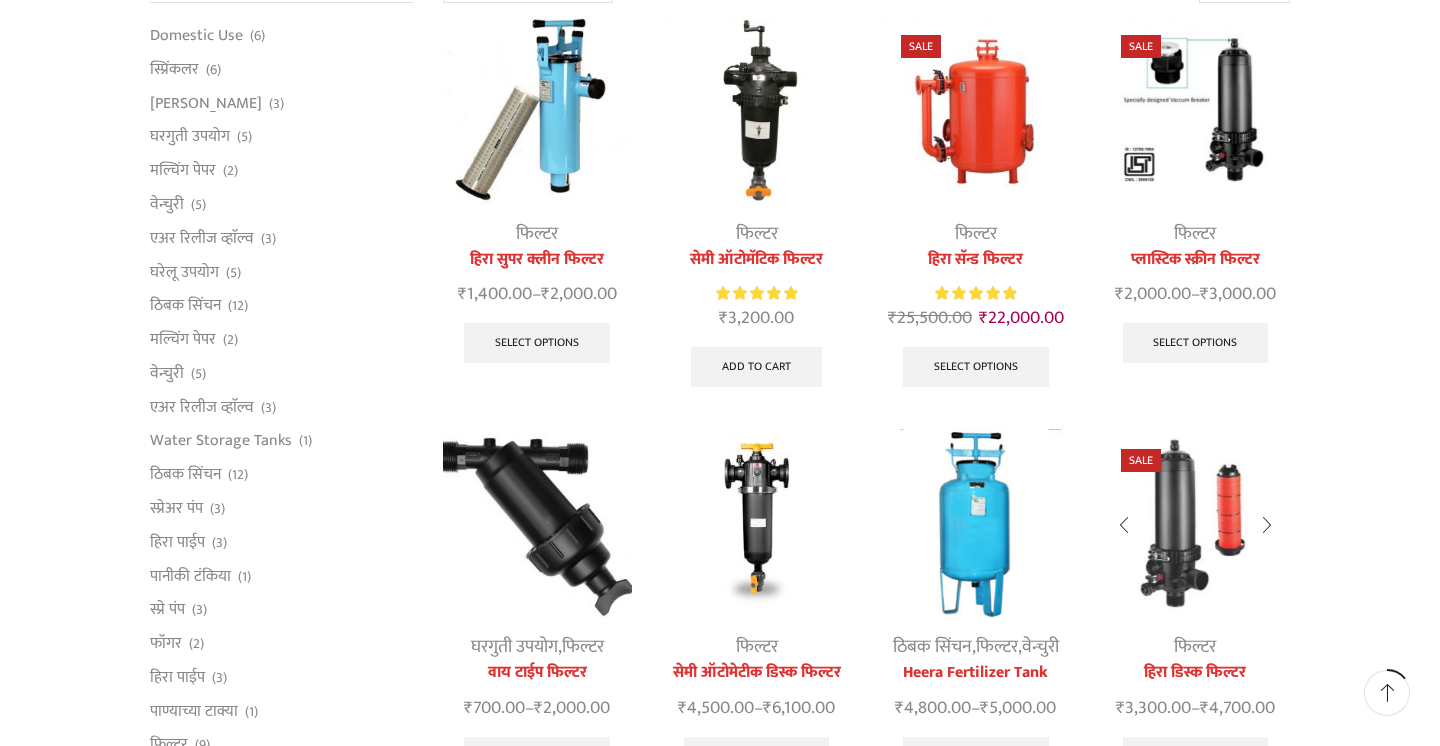 click on "फिल्टर" at bounding box center (1195, 647) 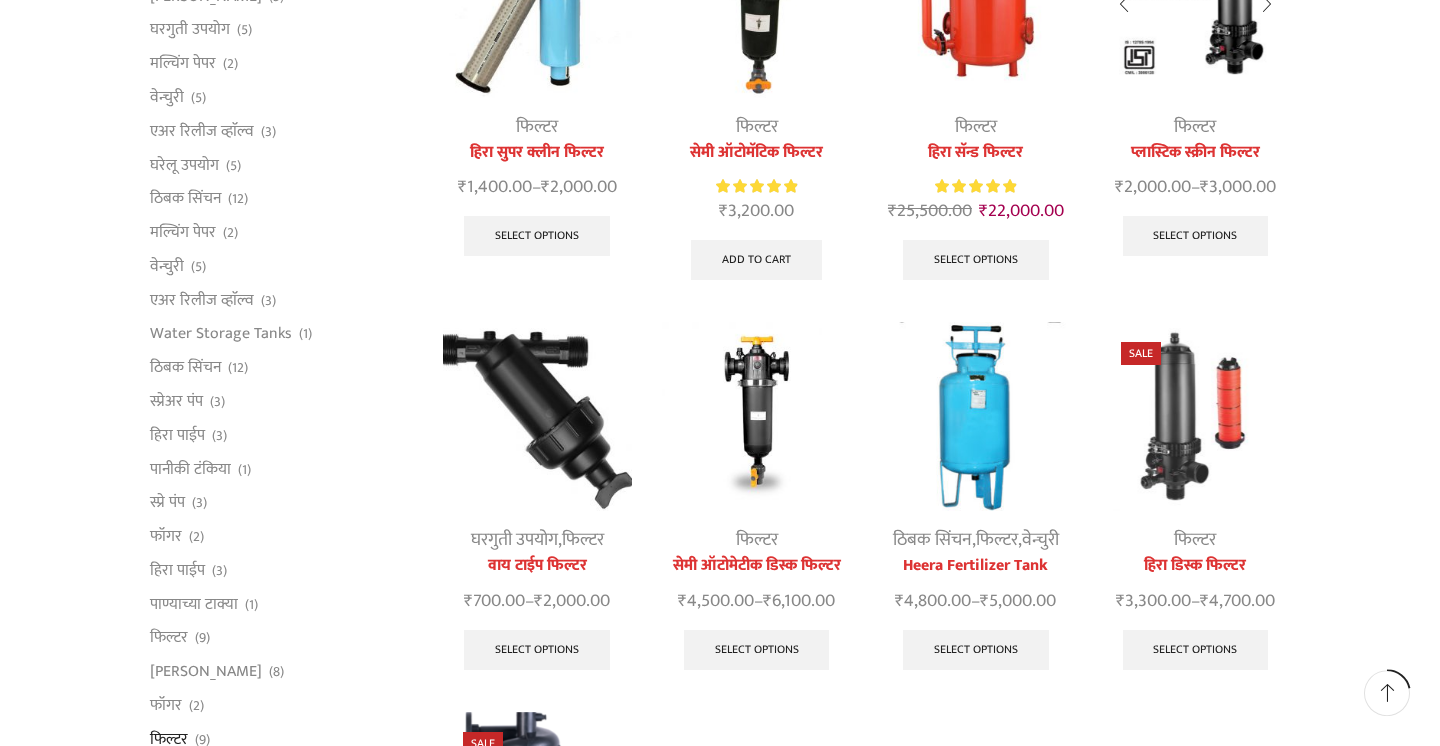 scroll, scrollTop: 342, scrollLeft: 0, axis: vertical 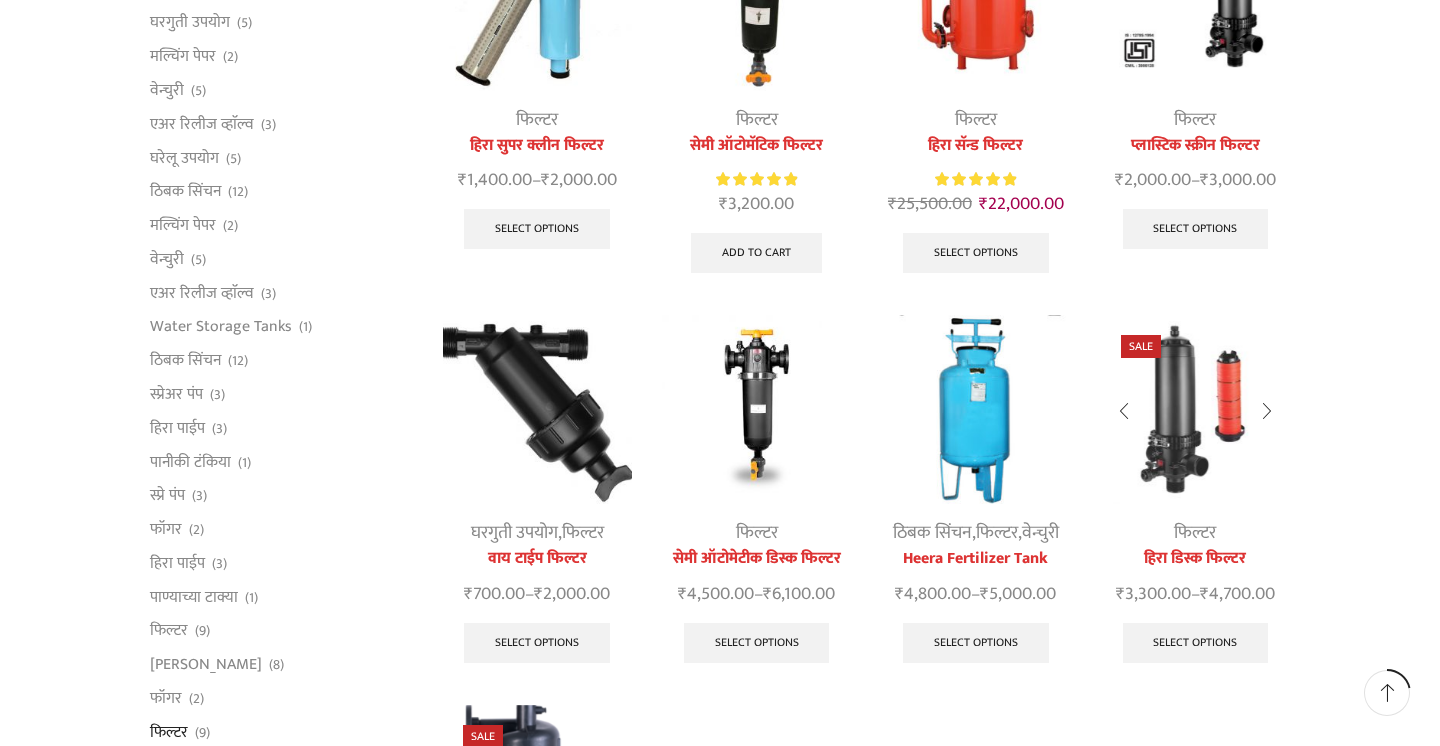 click on "हिरा डिस्क फिल्टर" at bounding box center (1195, 559) 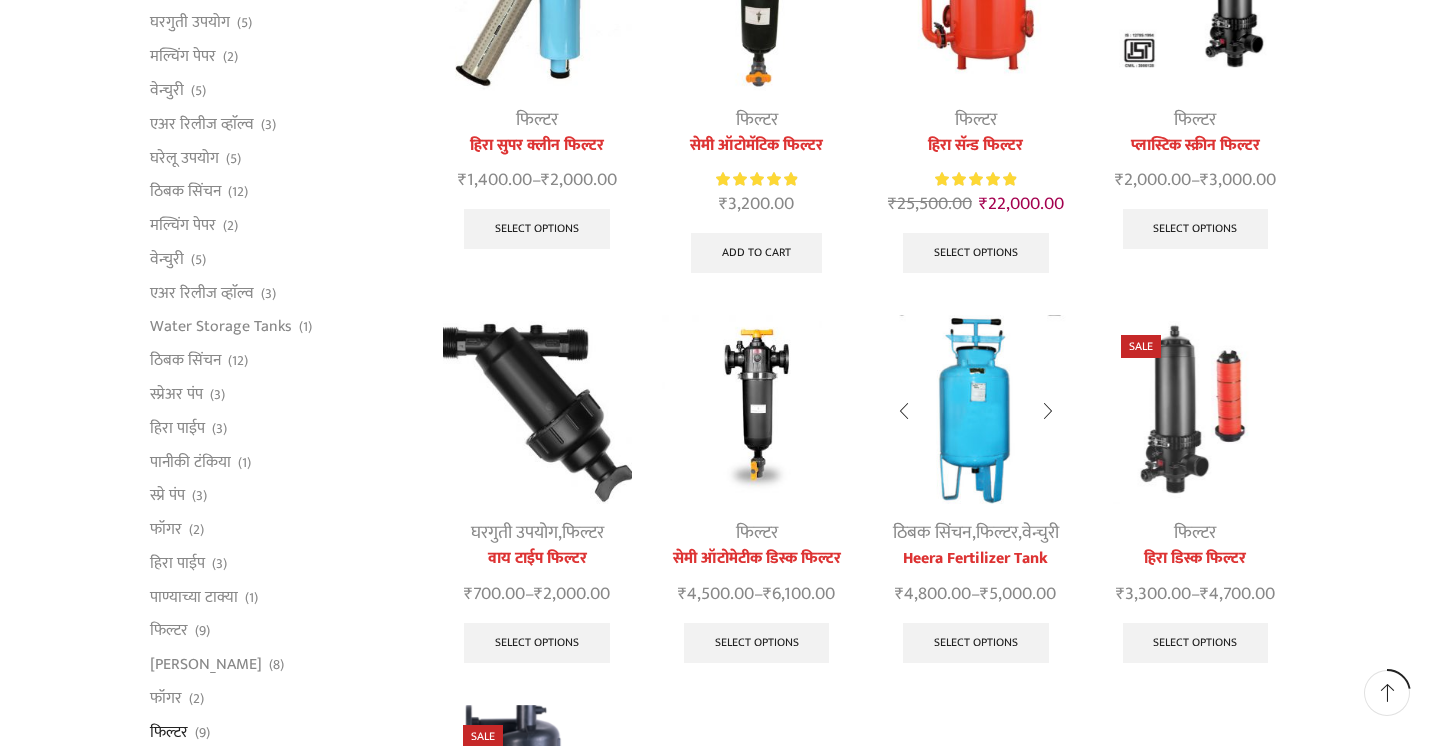 scroll, scrollTop: 570, scrollLeft: 0, axis: vertical 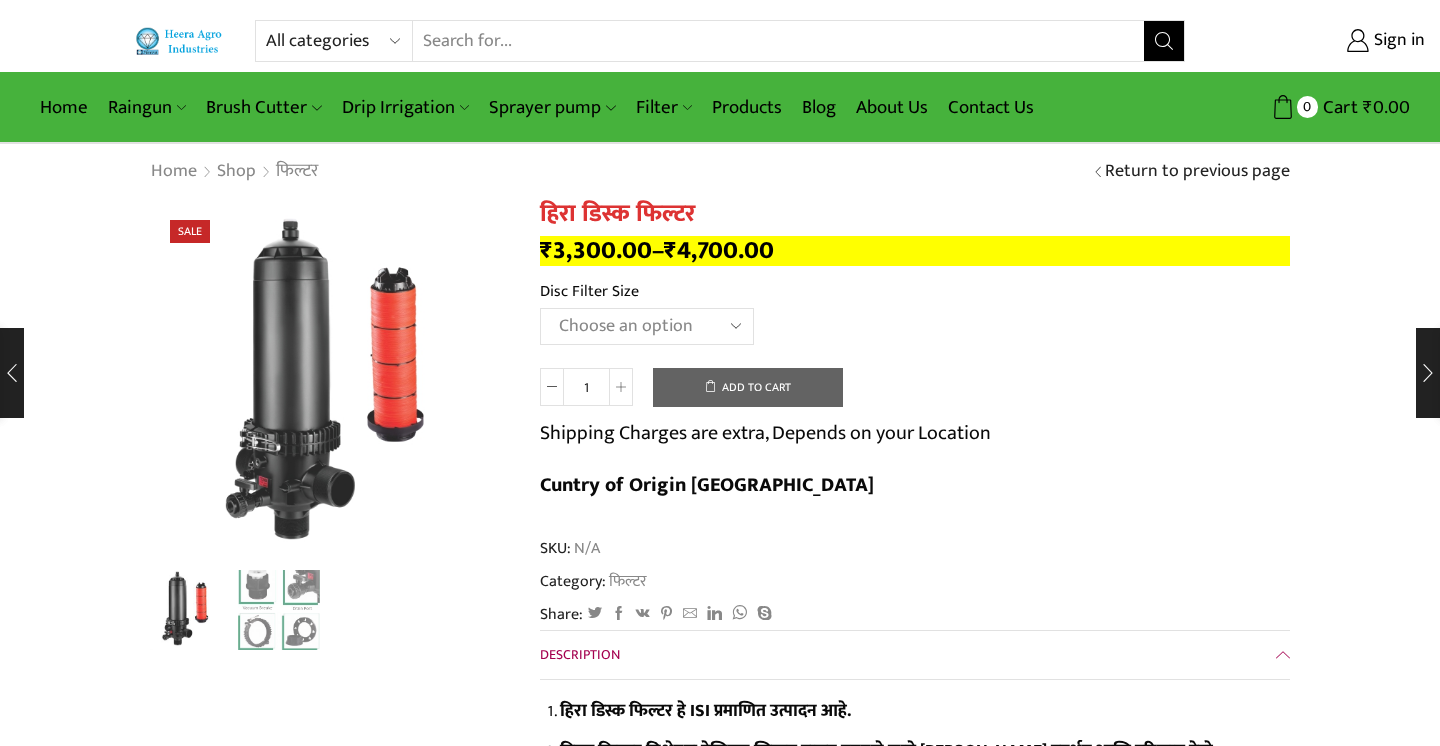 click on "Choose an option 2" Disc Filter 2.5" Disc Filter 3" Disc Filter 40m3 3" Disc Filter 50m3" 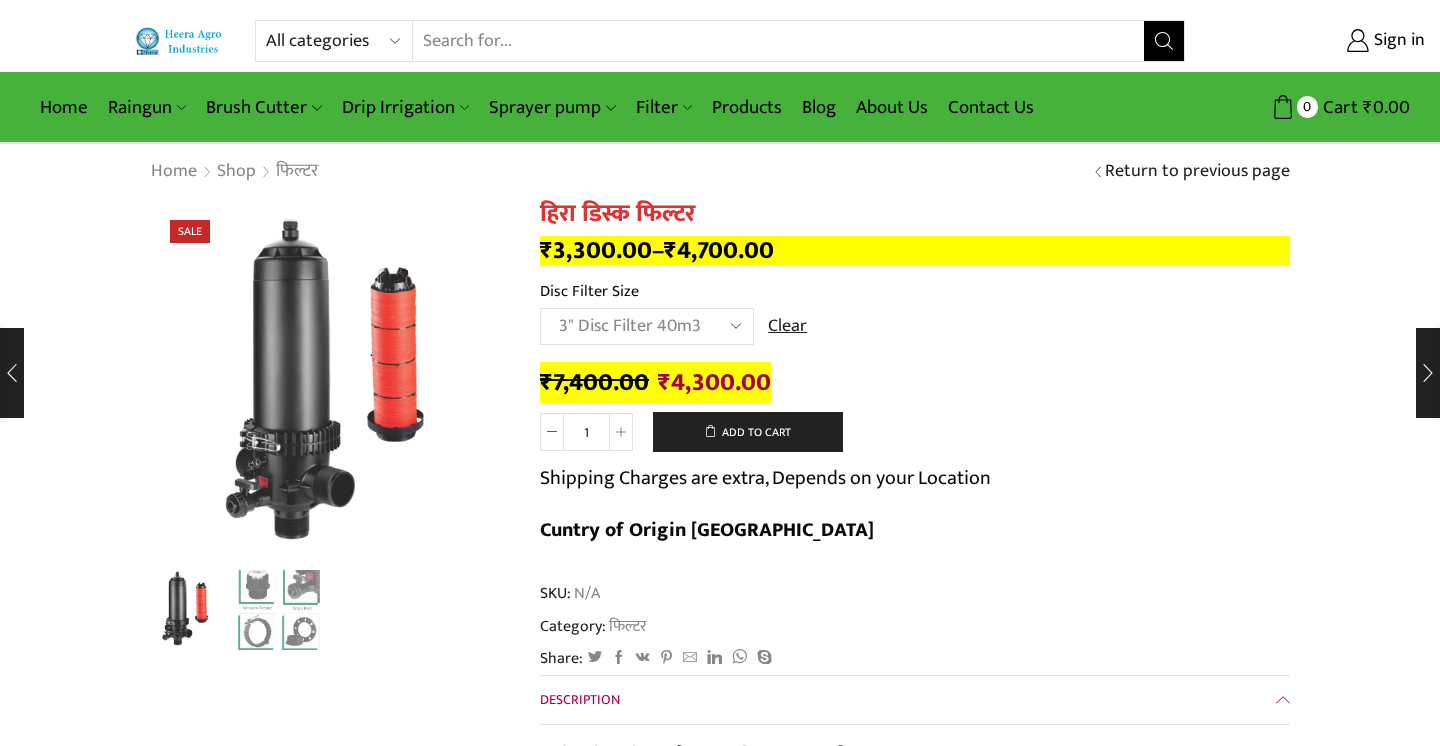 drag, startPoint x: 742, startPoint y: 329, endPoint x: 930, endPoint y: 441, distance: 218.83327 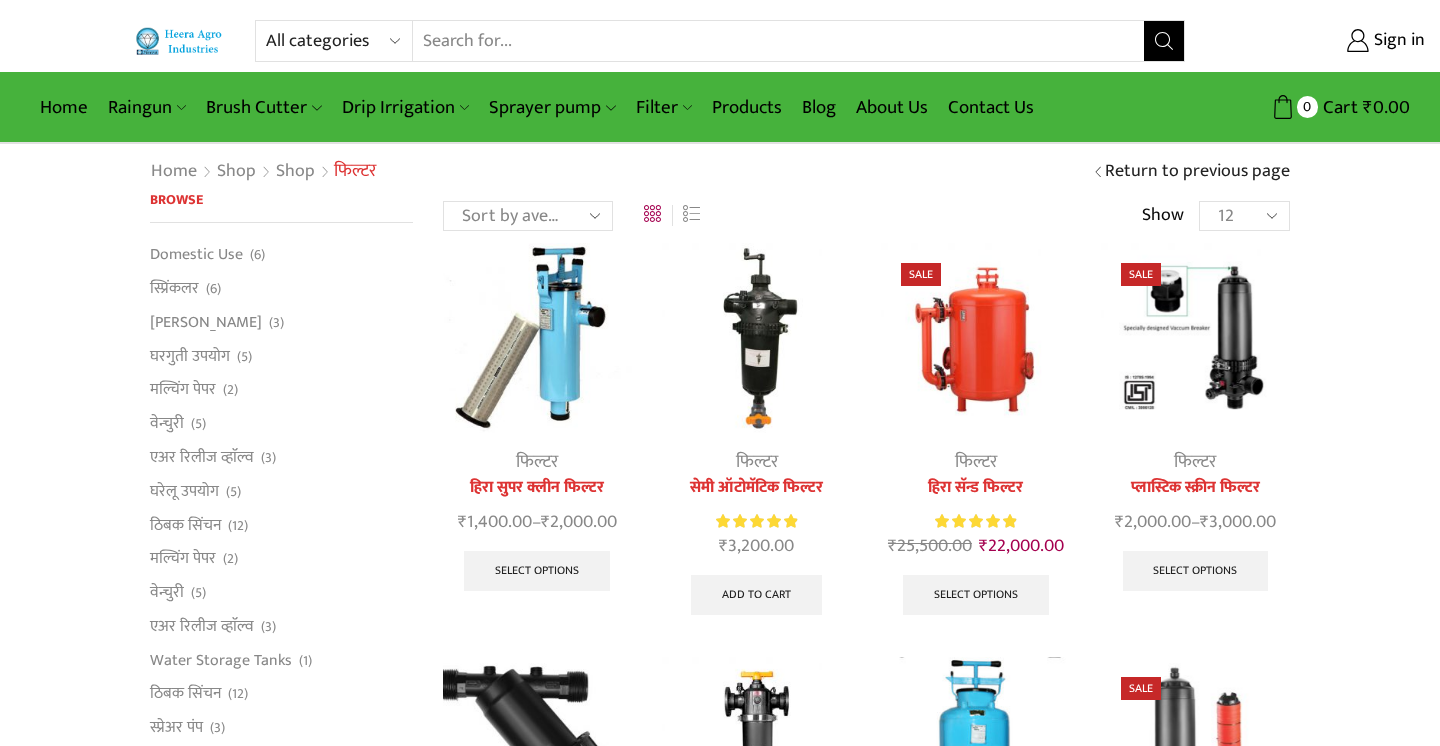 scroll, scrollTop: 570, scrollLeft: 0, axis: vertical 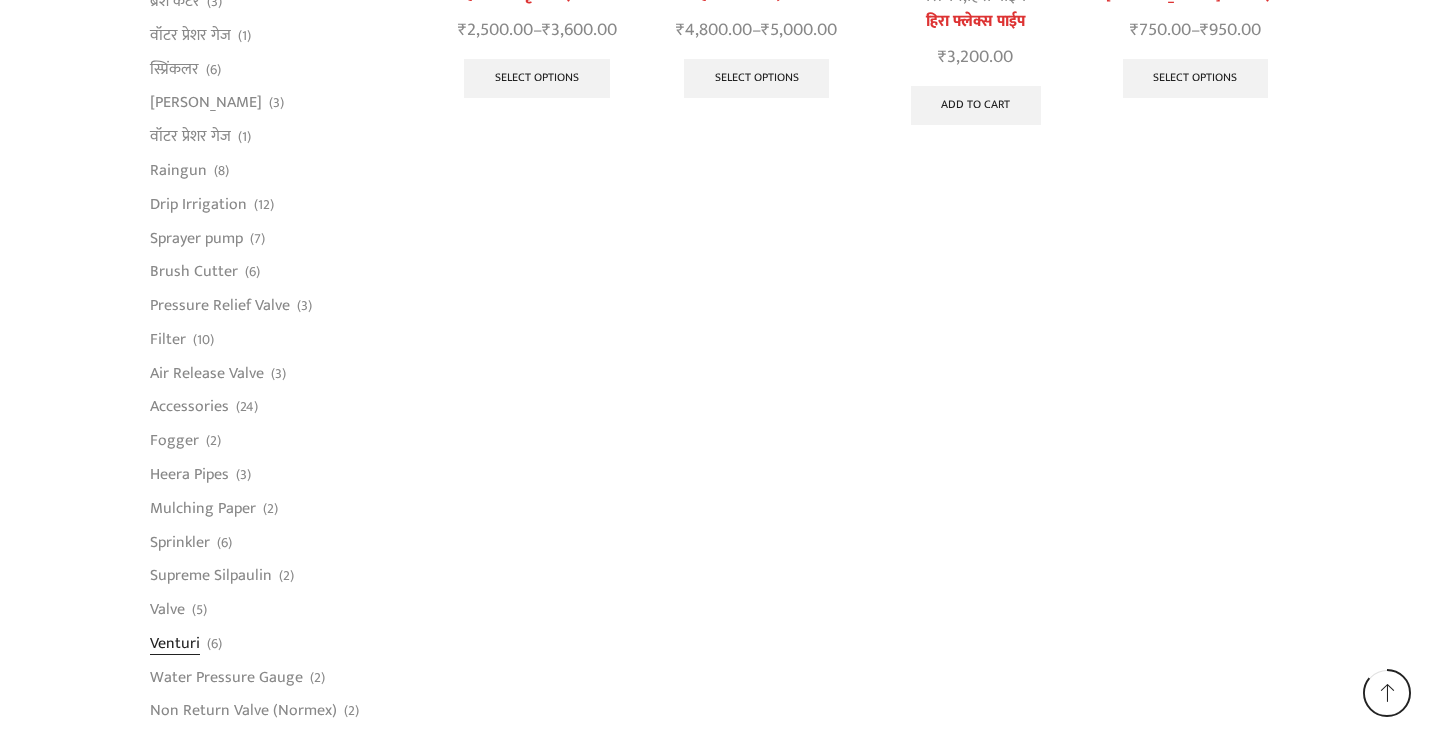 click on "Venturi" at bounding box center (175, 643) 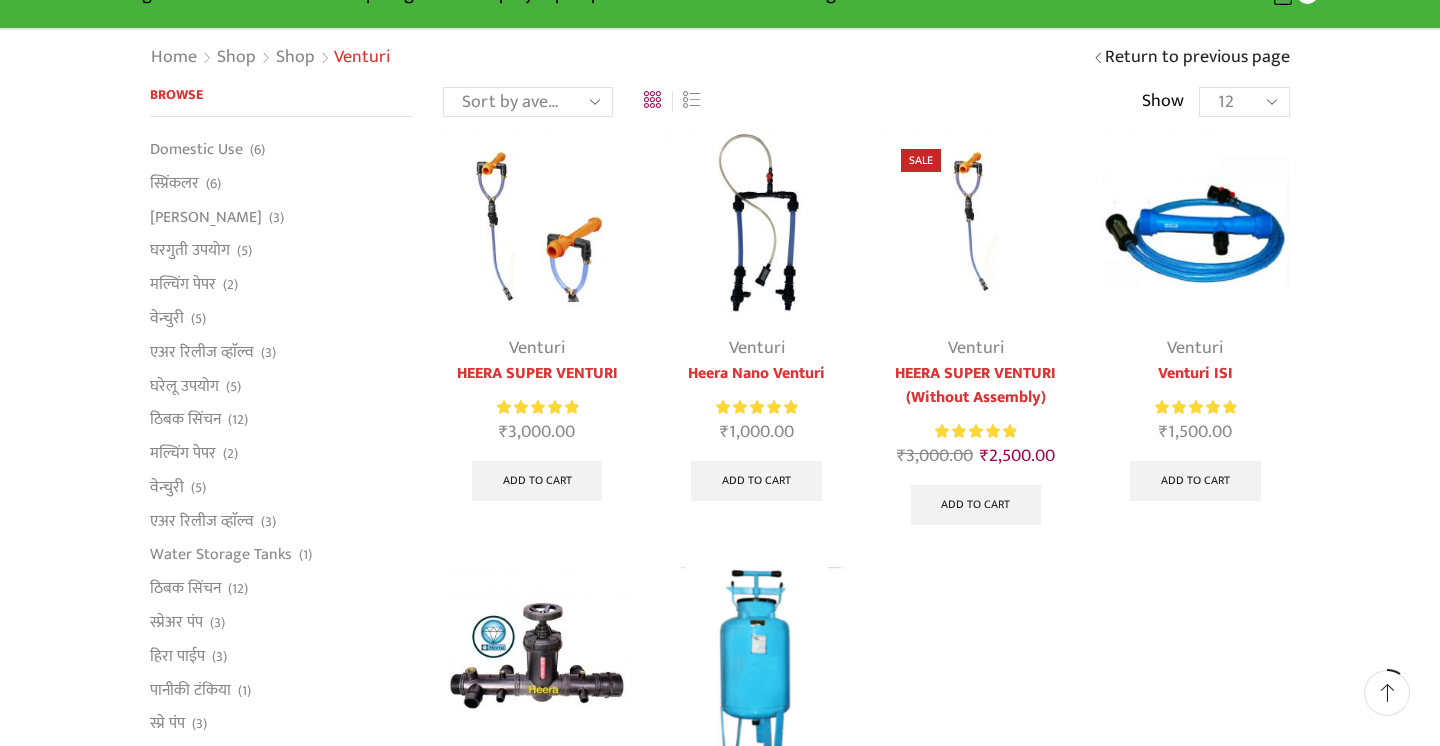 scroll, scrollTop: 228, scrollLeft: 0, axis: vertical 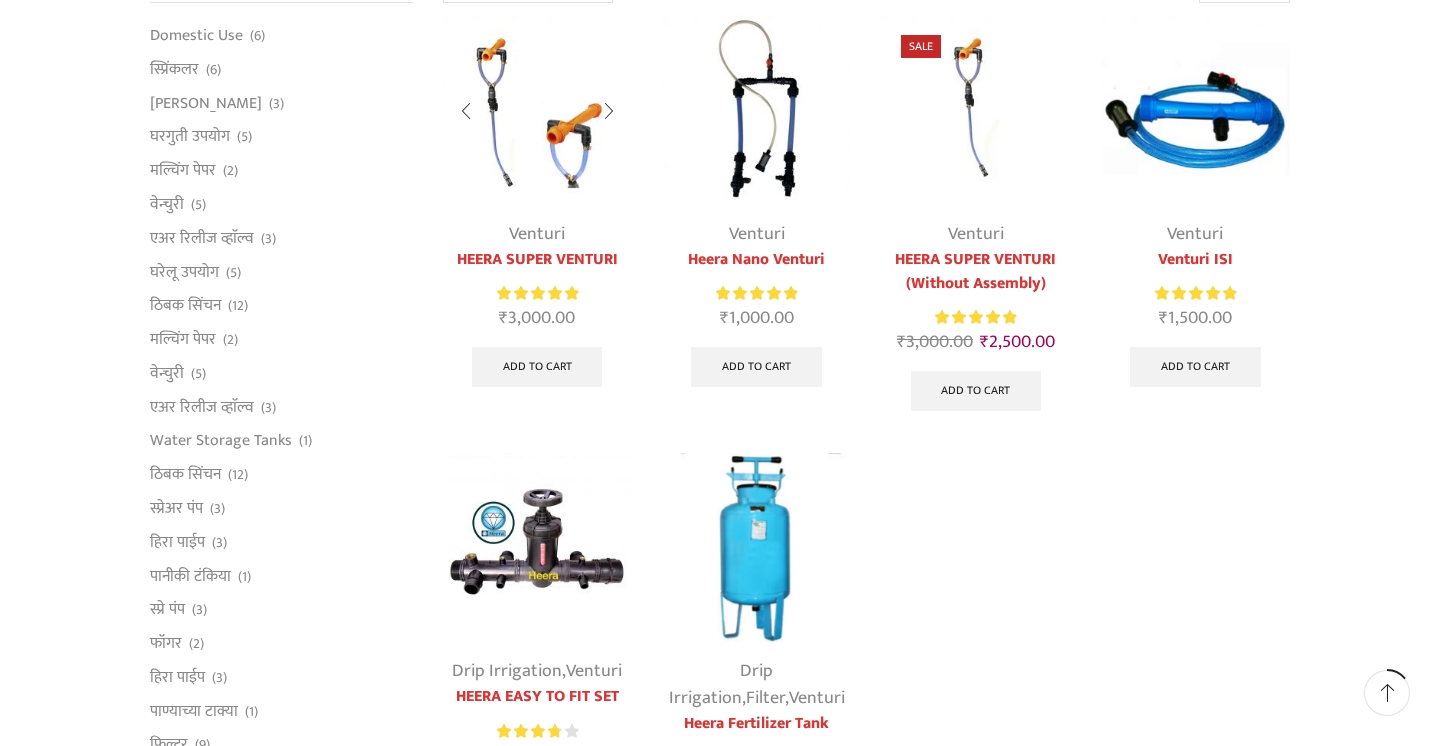 click on "HEERA SUPER VENTURI" at bounding box center (537, 260) 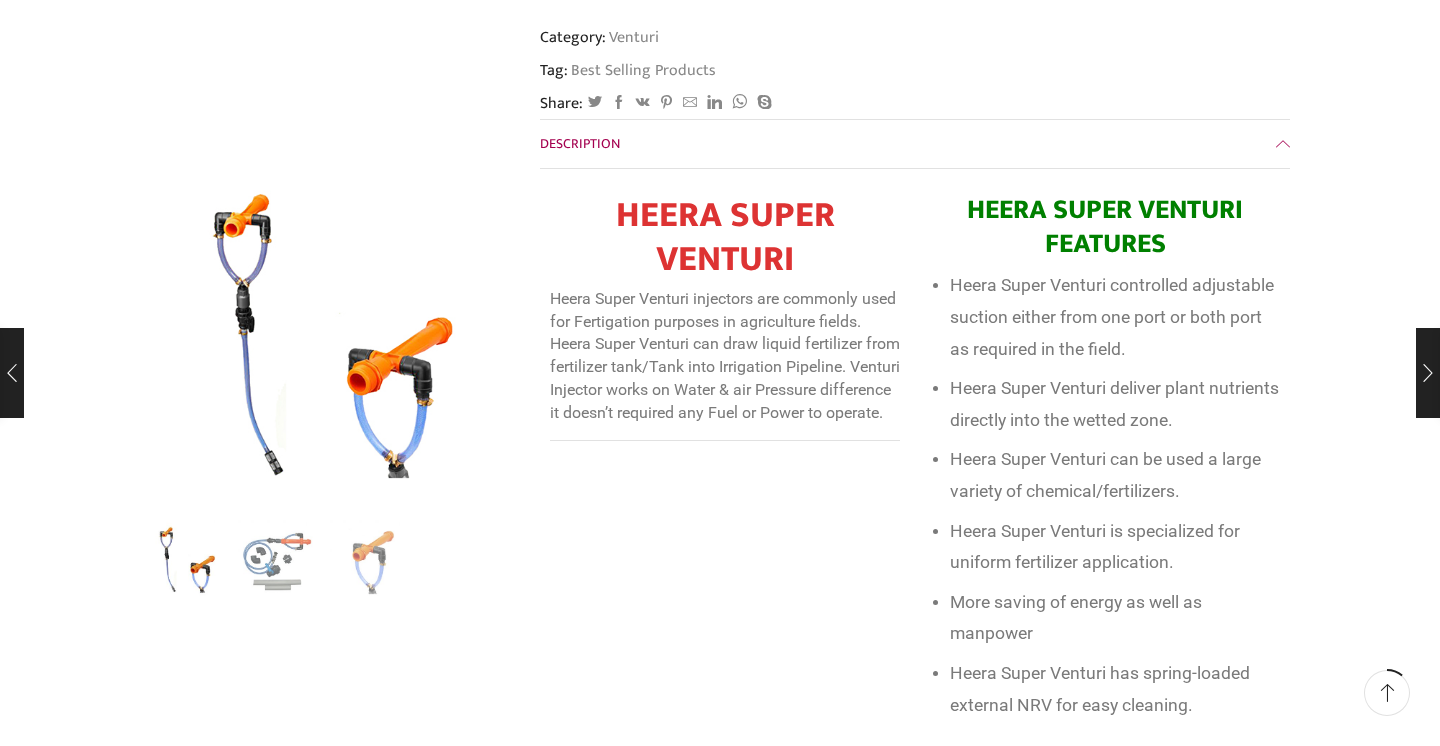 scroll, scrollTop: 0, scrollLeft: 0, axis: both 